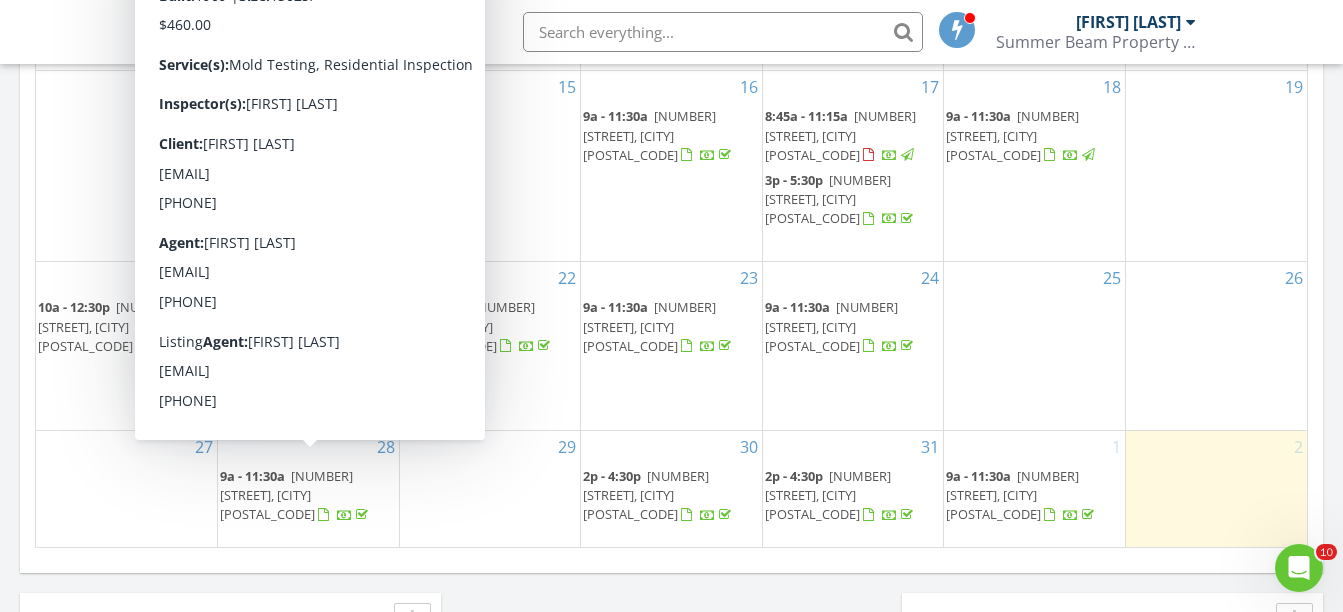 scroll, scrollTop: 0, scrollLeft: 0, axis: both 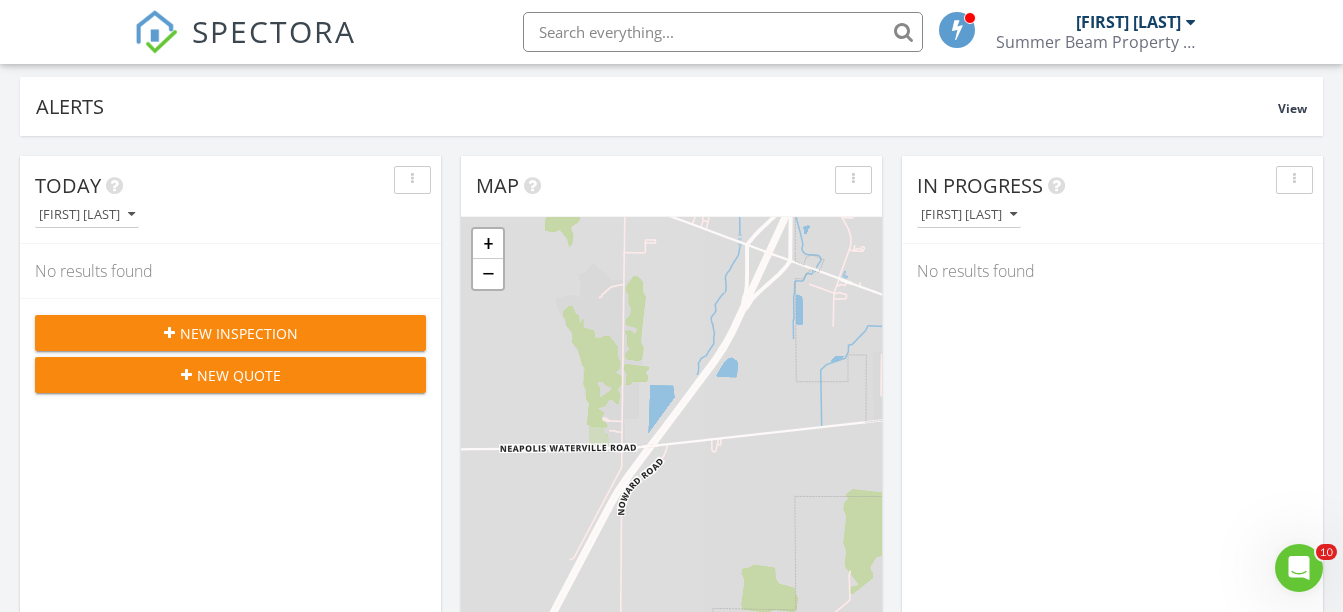 click on "New Inspection" at bounding box center (239, 333) 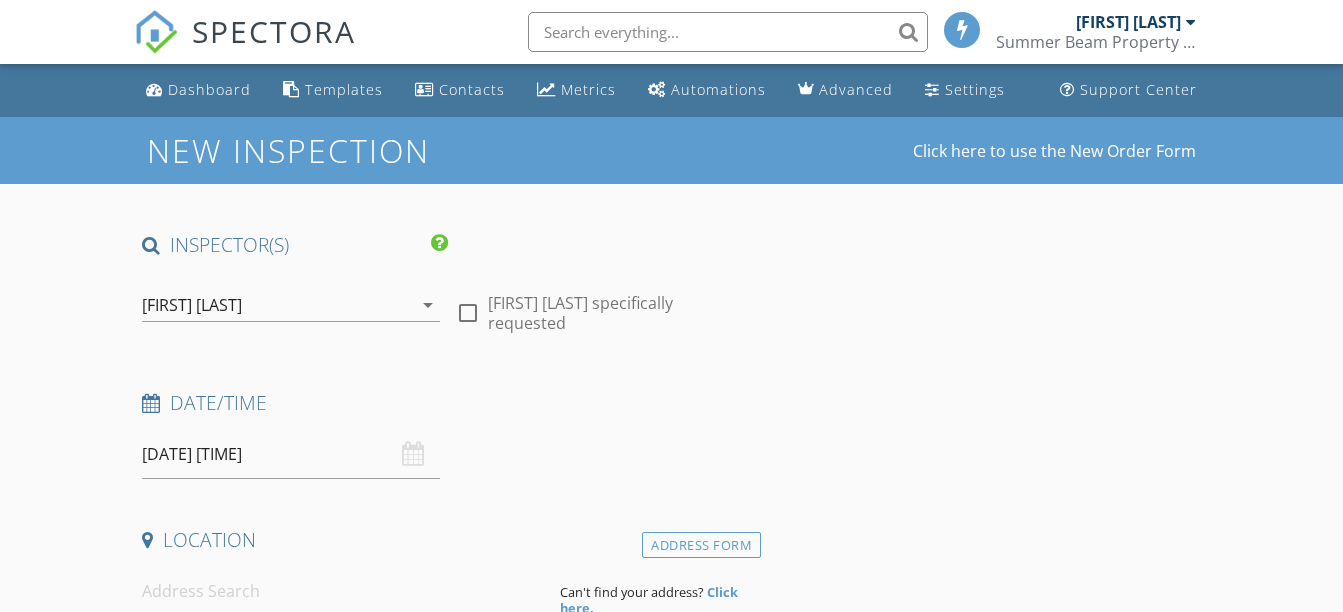 scroll, scrollTop: 0, scrollLeft: 0, axis: both 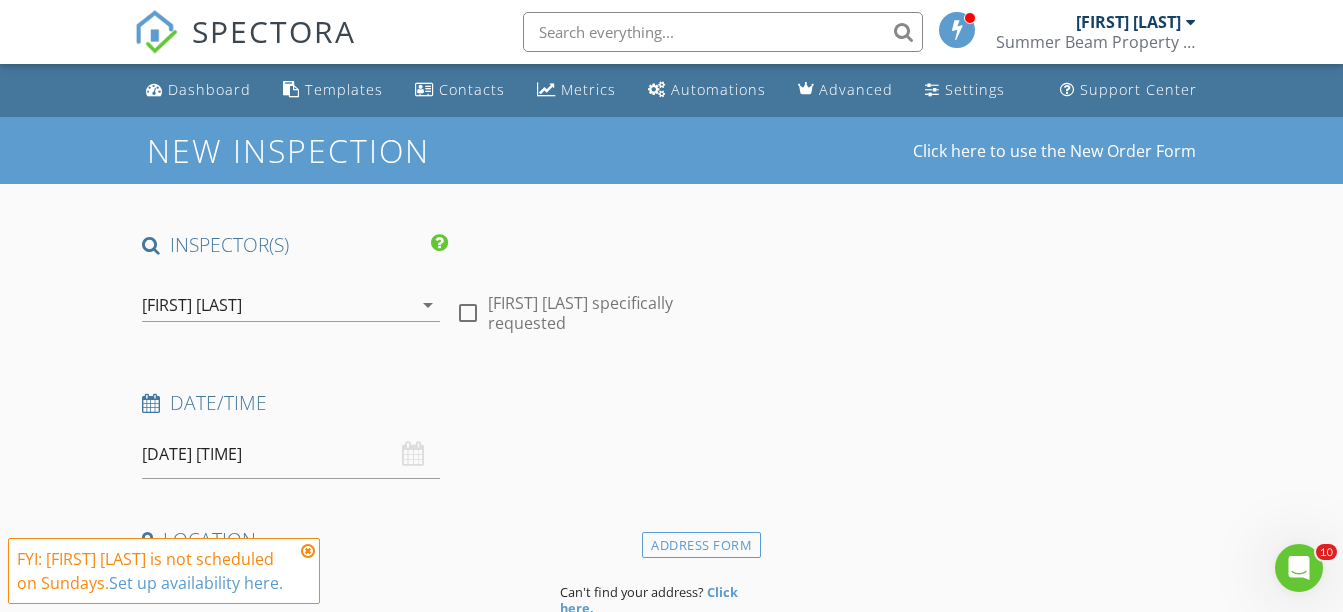 click on "08/03/2025 8:00 AM" at bounding box center (290, 454) 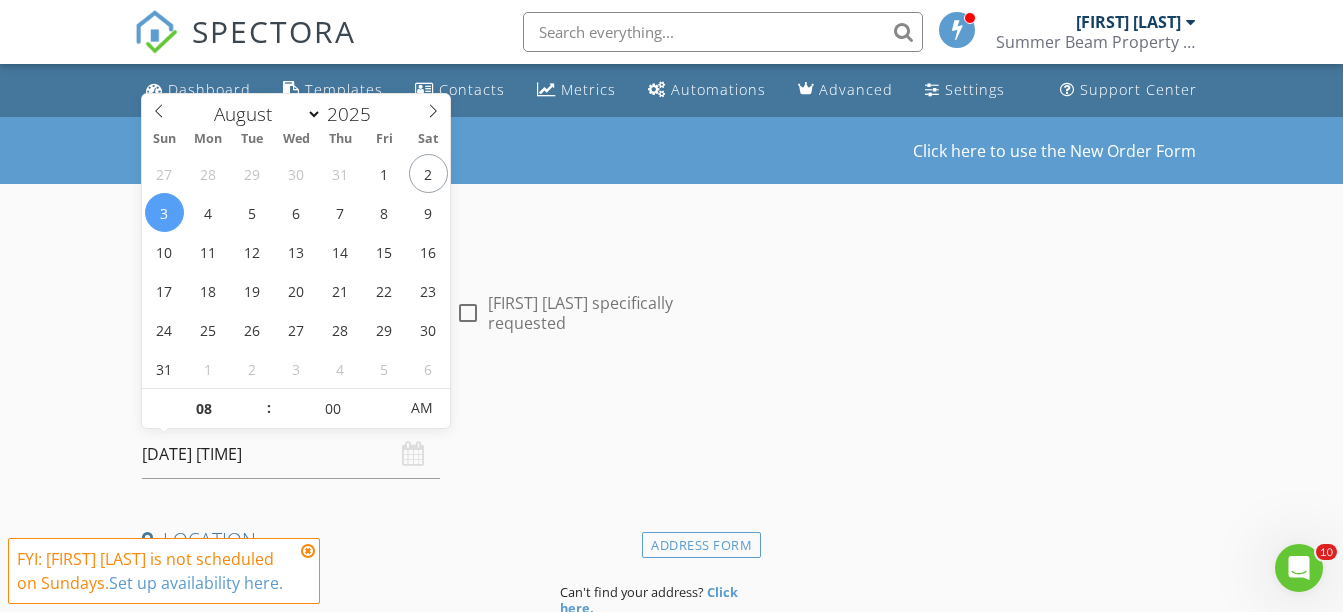 click on "08/03/2025 8:00 AM" at bounding box center (290, 454) 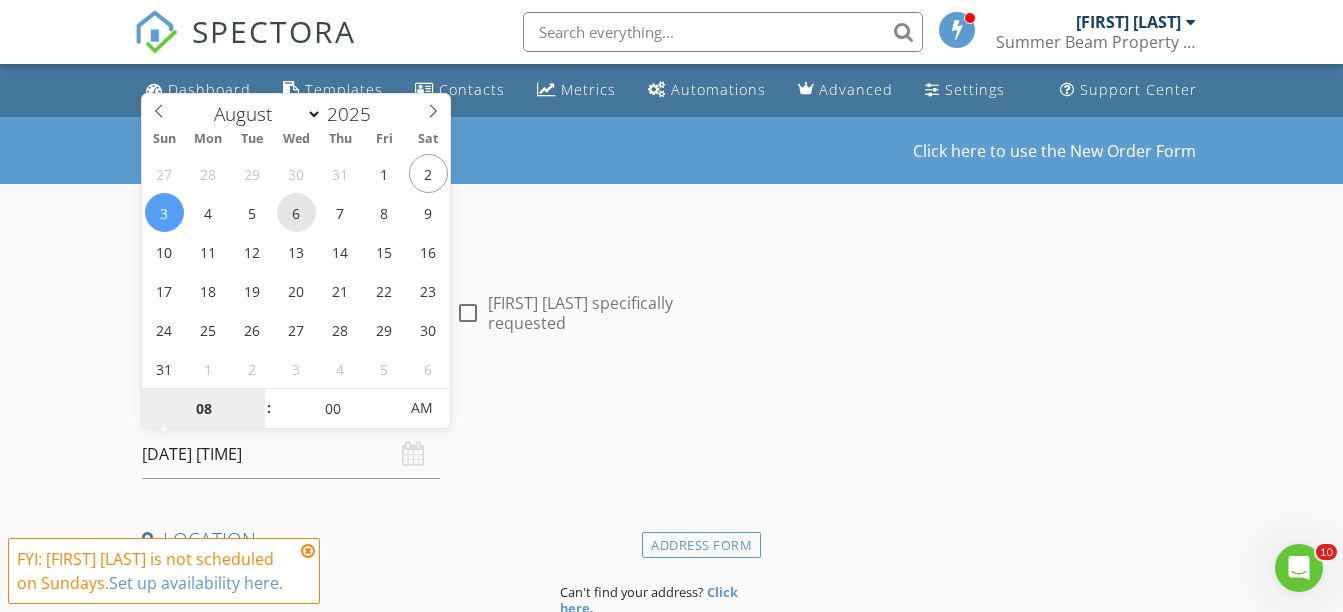 type on "08/06/2025 8:00 AM" 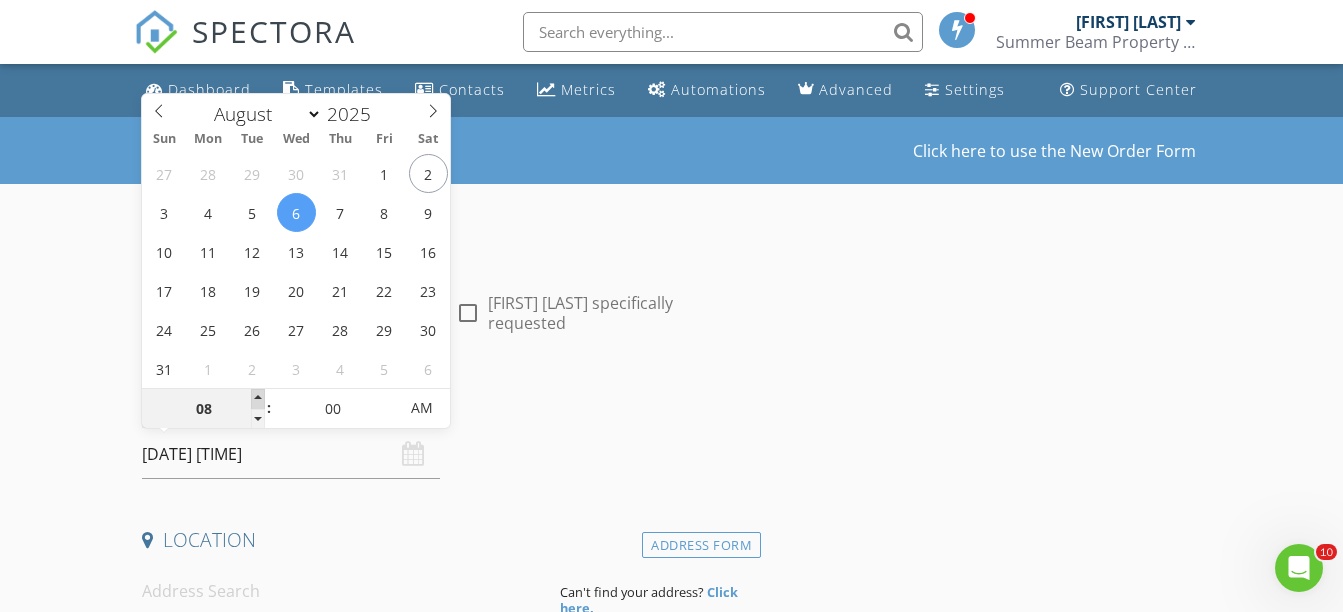 type on "09" 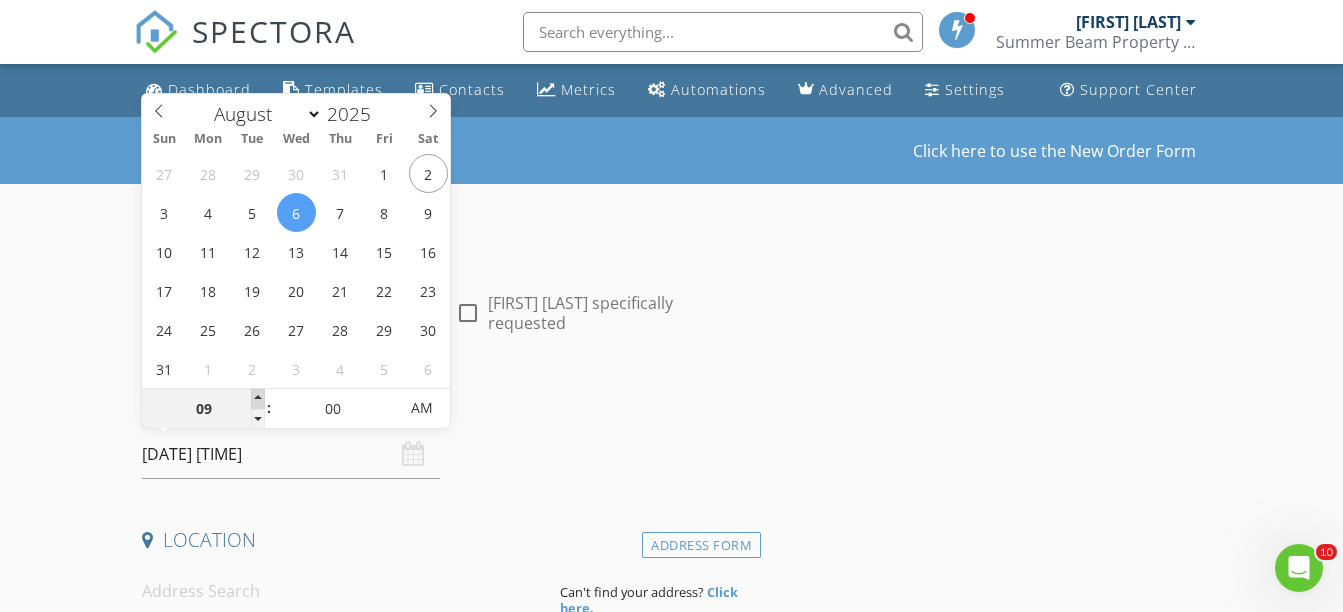 click at bounding box center (258, 399) 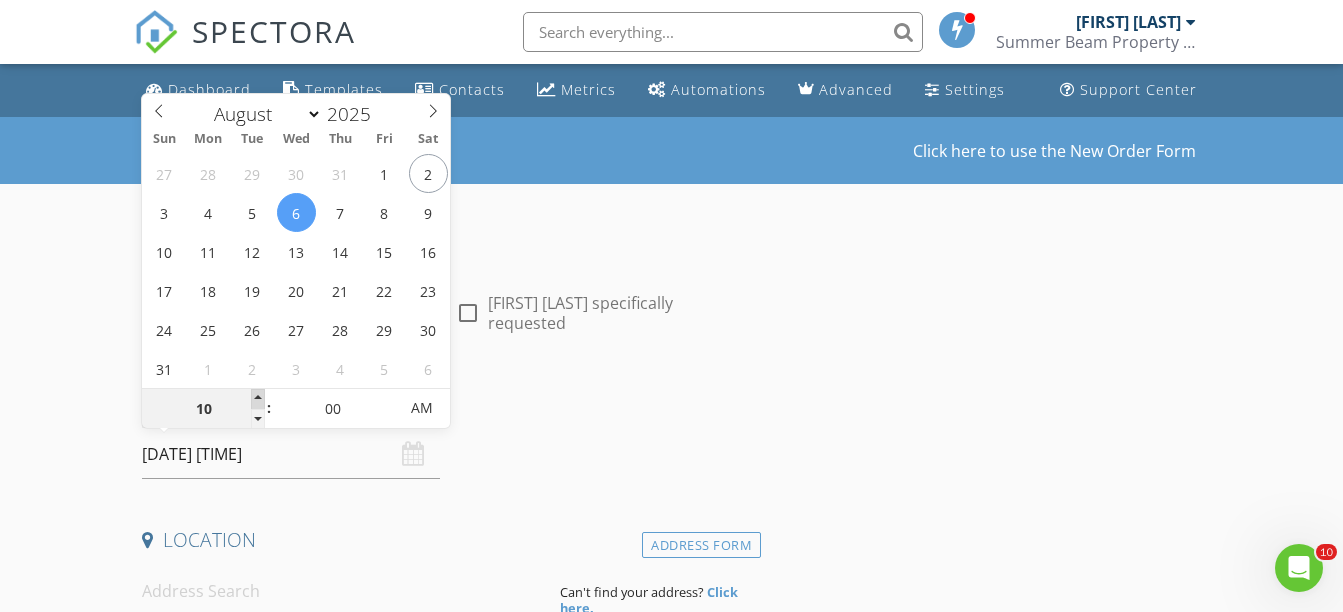type on "08/06/2025 10:00 AM" 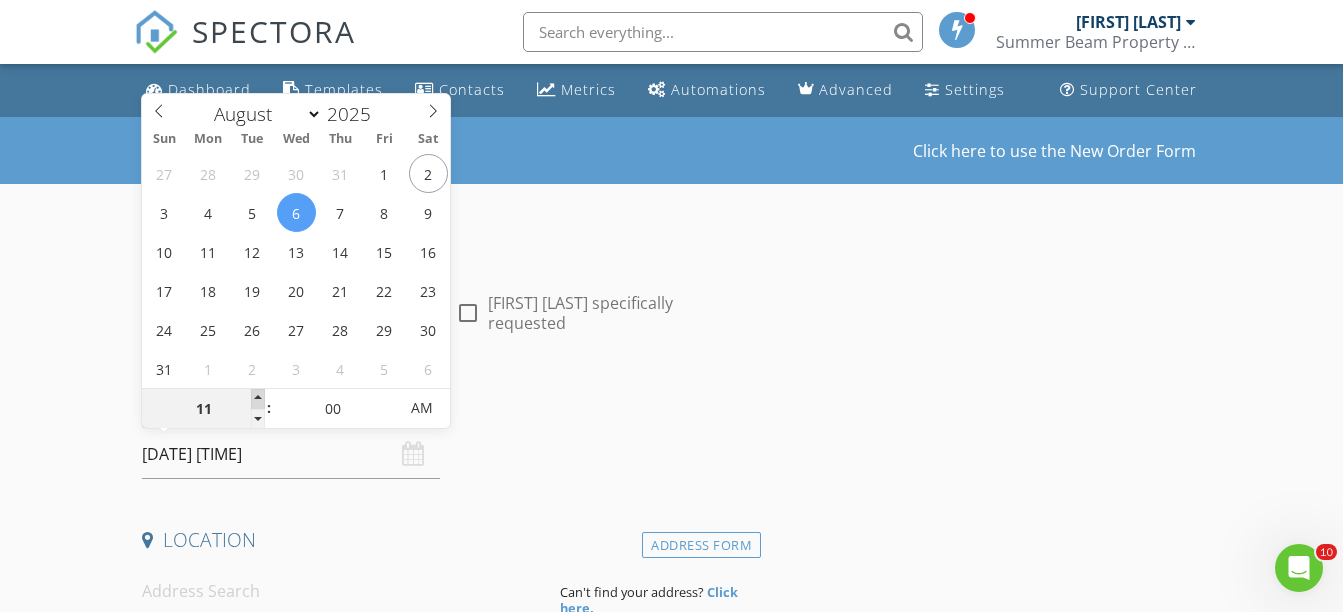 click at bounding box center [258, 399] 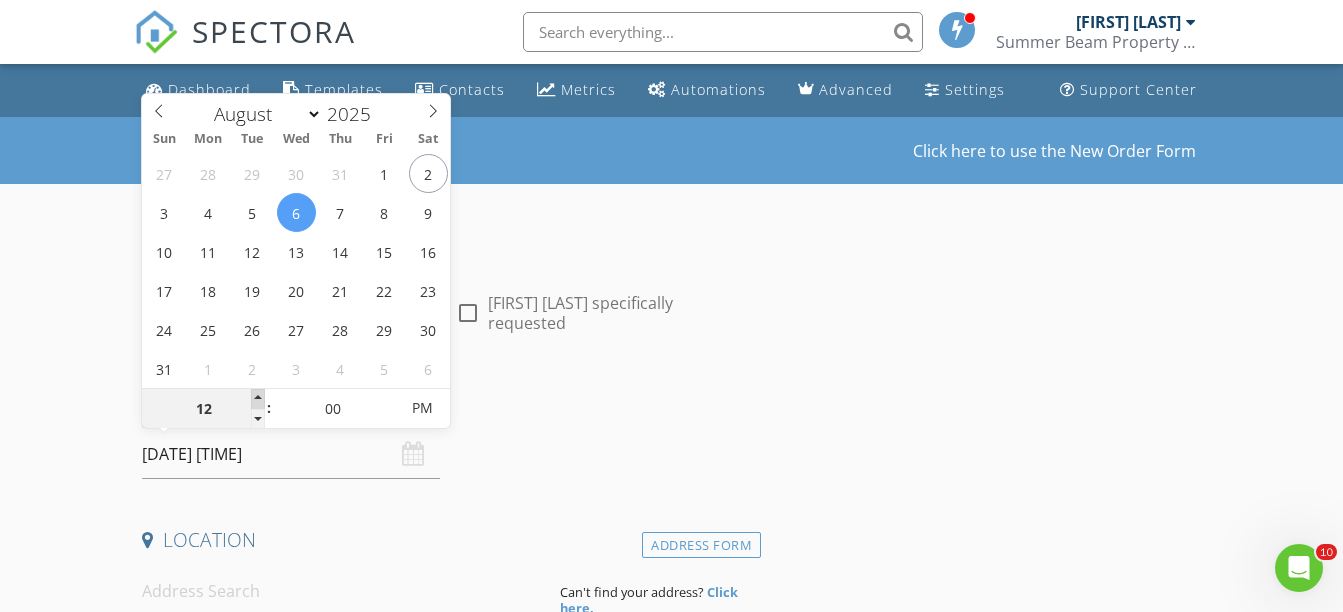 click at bounding box center (258, 399) 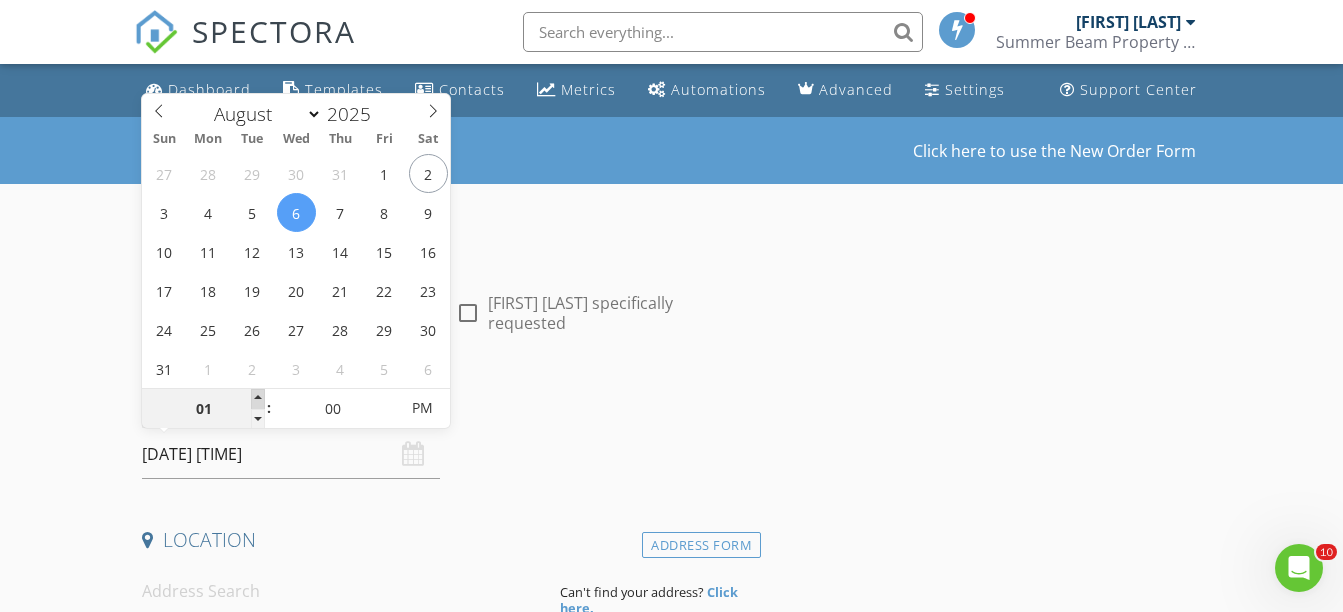 click at bounding box center [258, 399] 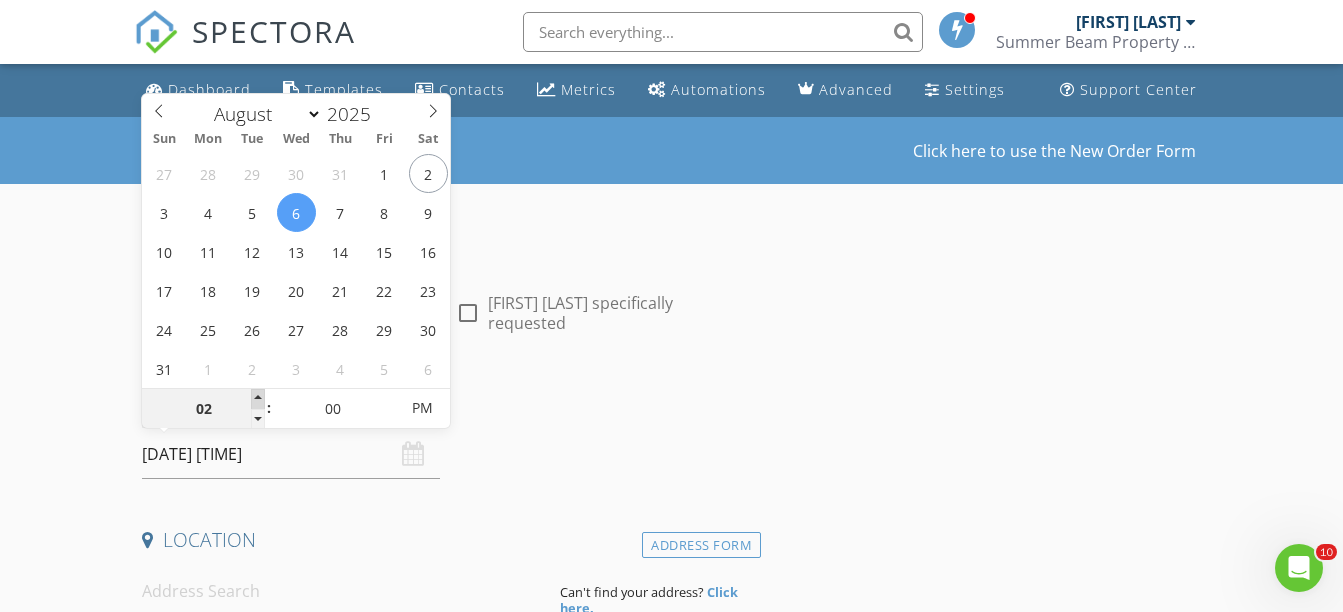 click at bounding box center (258, 399) 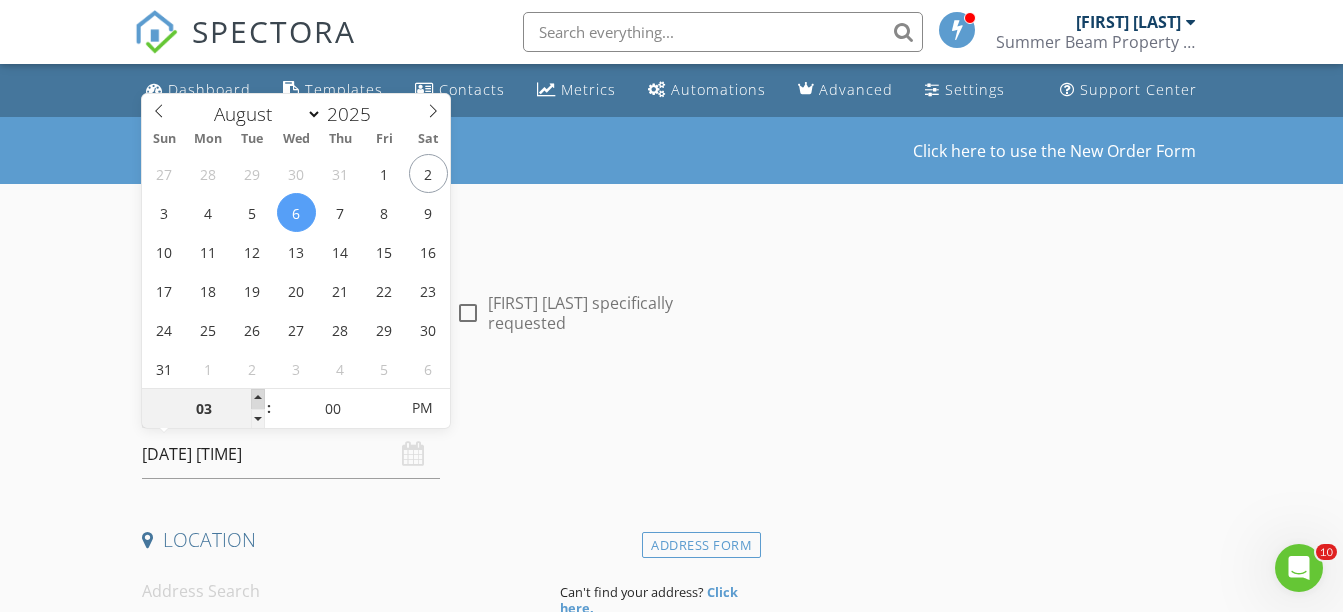 click at bounding box center (258, 399) 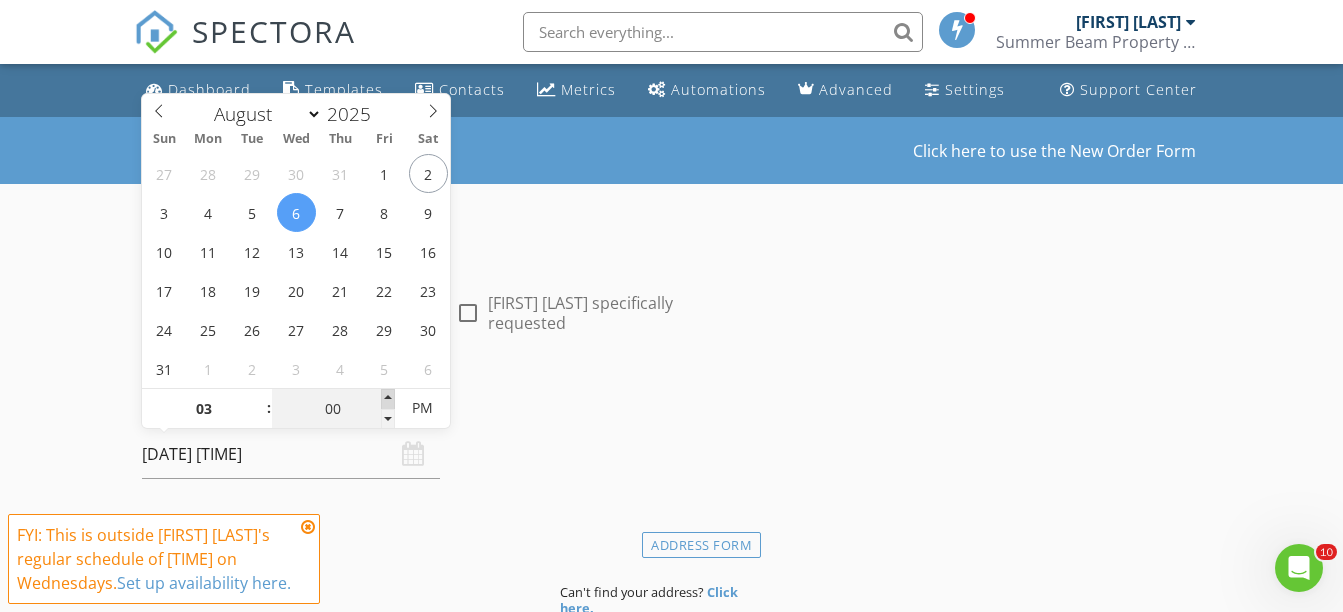 type on "05" 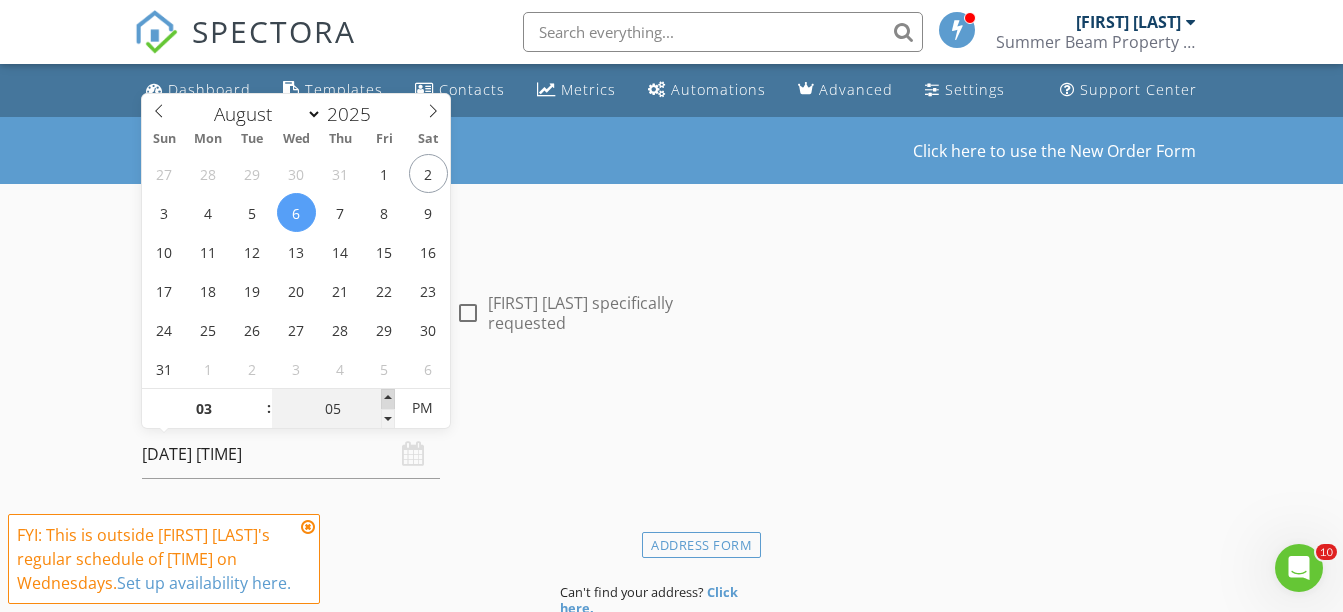 click at bounding box center (388, 399) 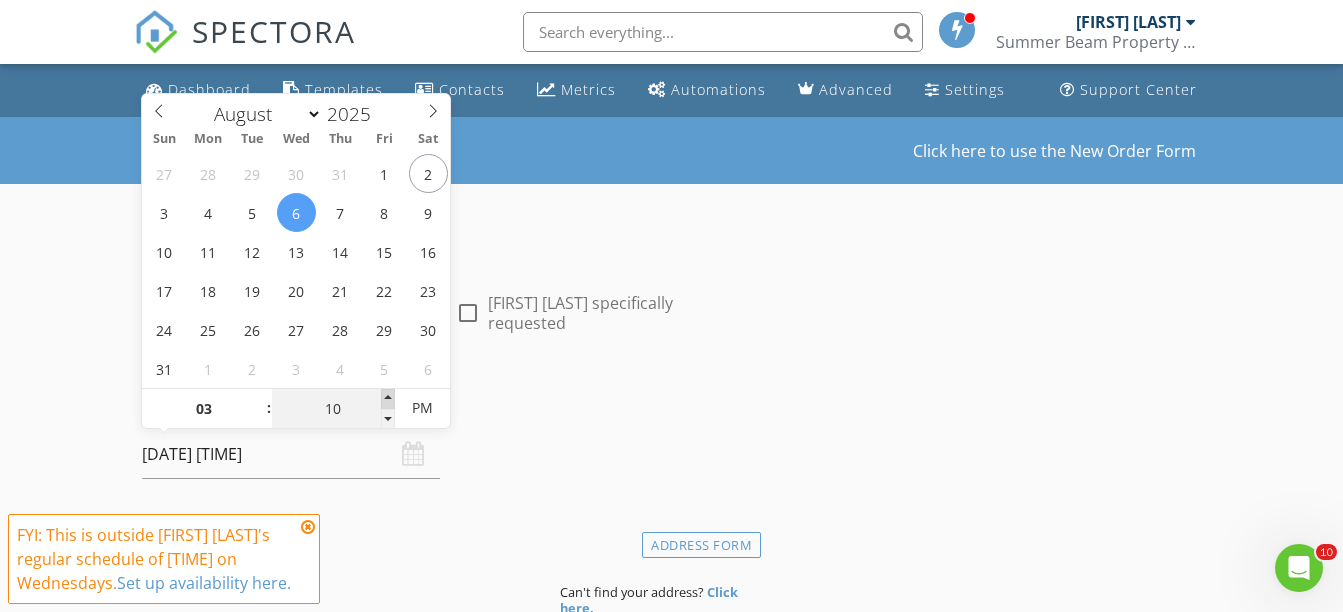 click at bounding box center (388, 399) 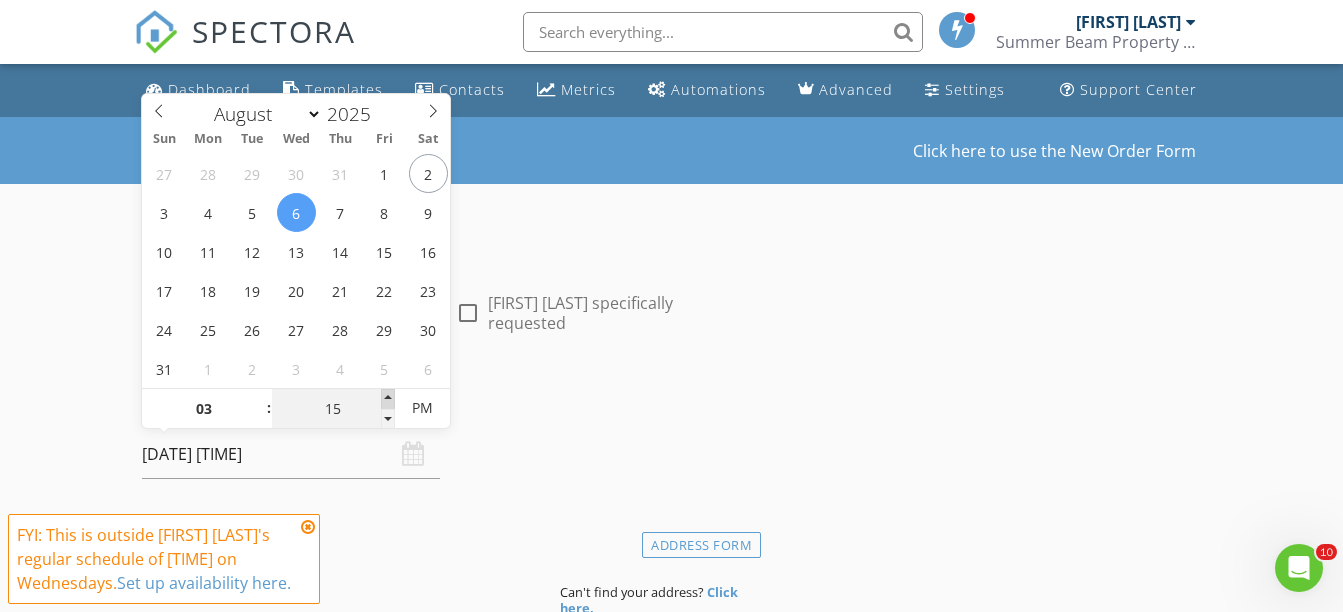 click at bounding box center [388, 399] 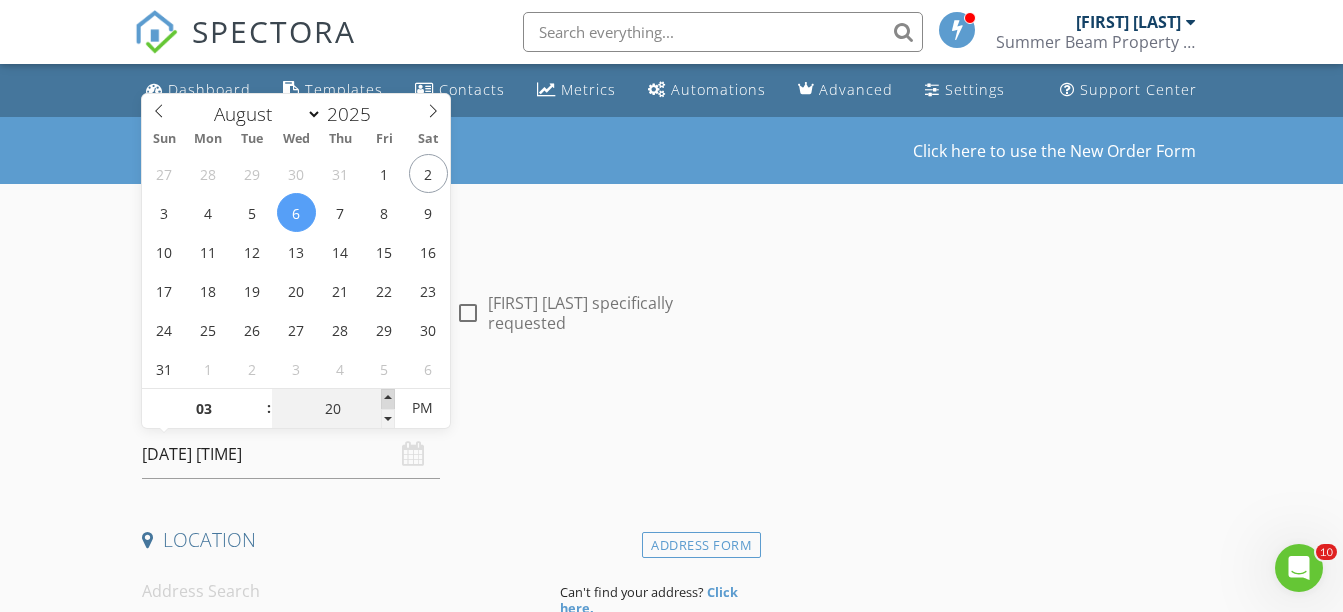 click at bounding box center (388, 399) 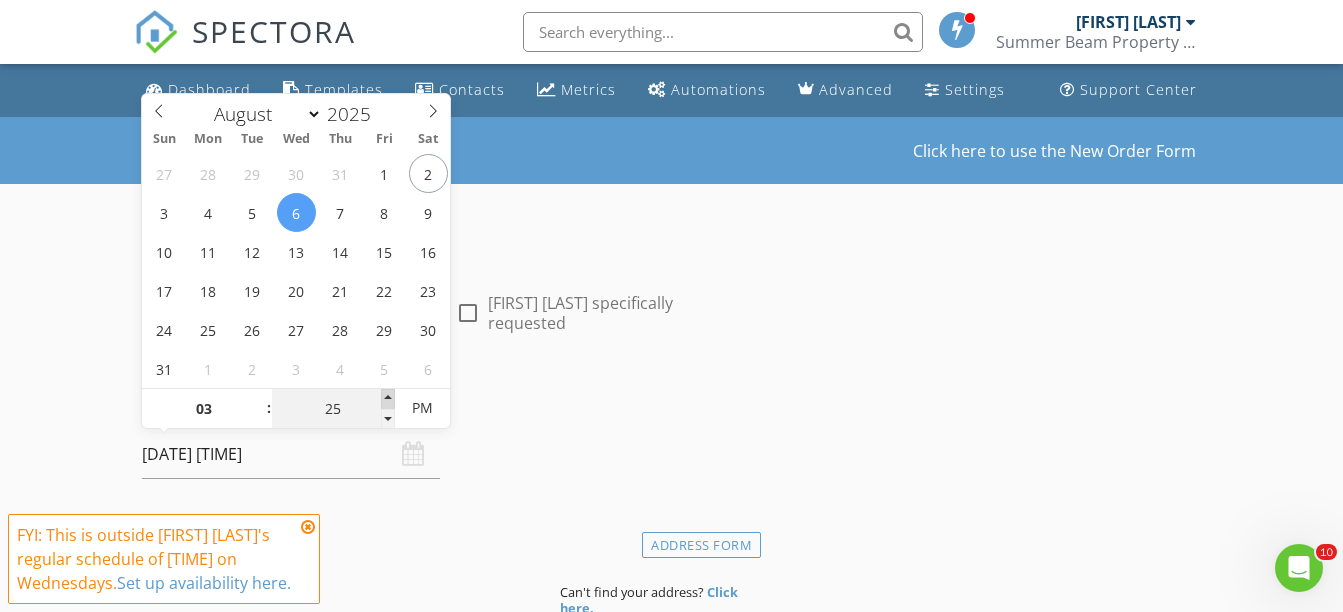 click at bounding box center (388, 399) 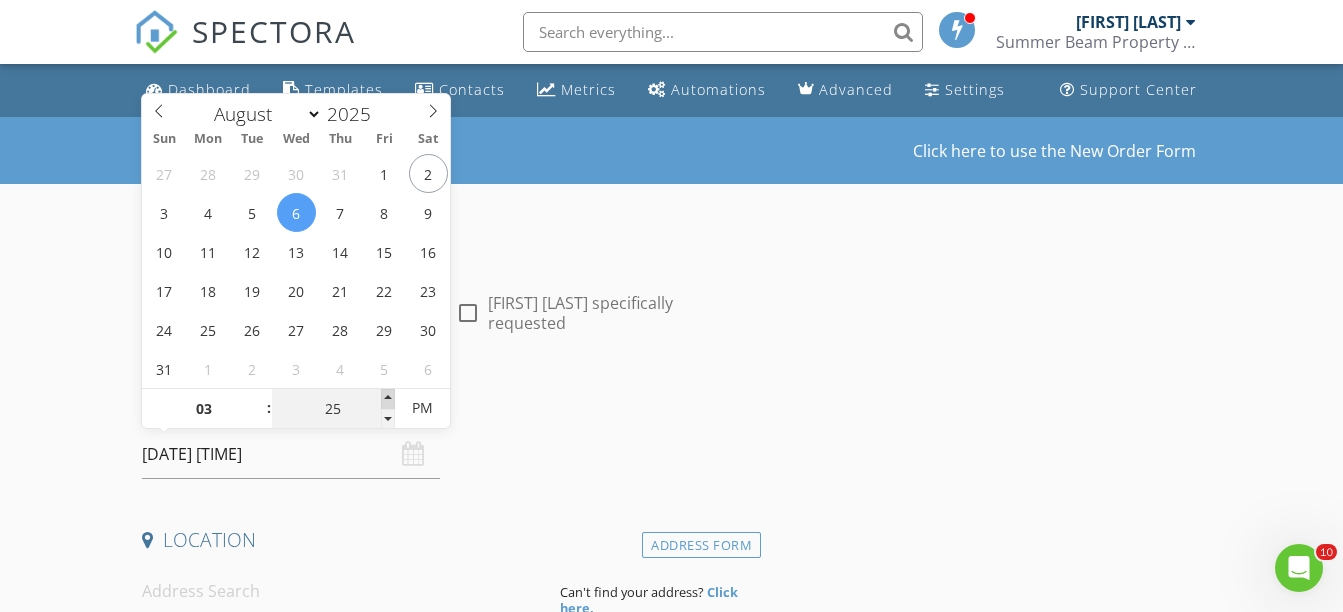 type on "30" 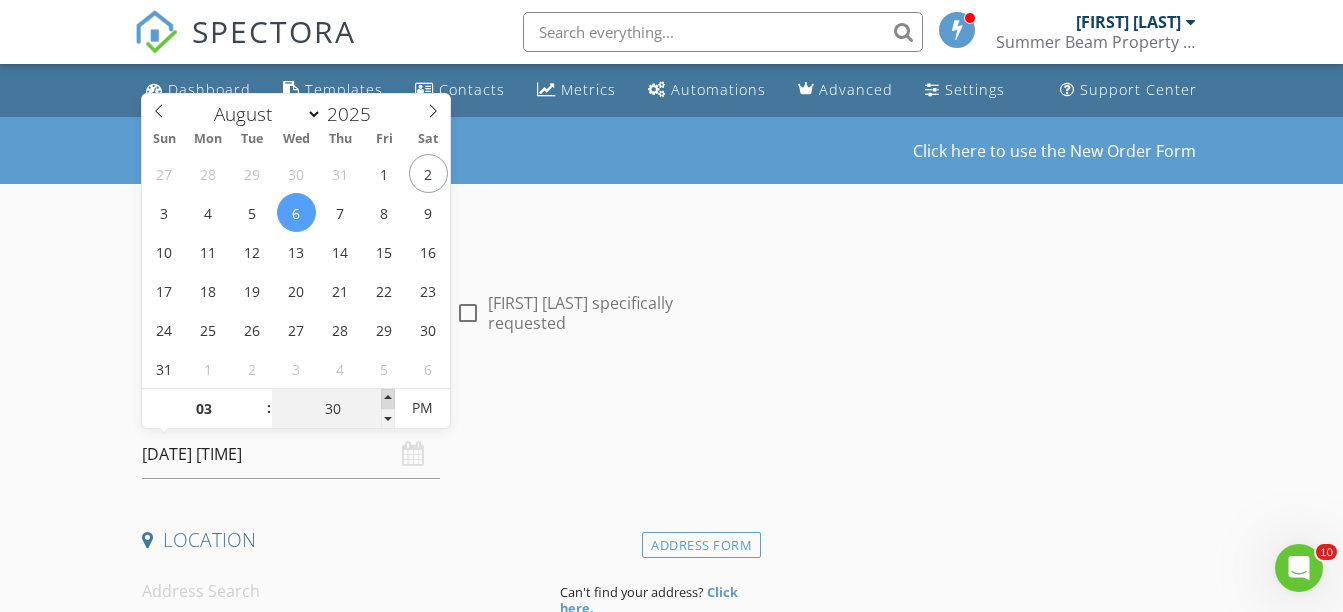 click at bounding box center [388, 399] 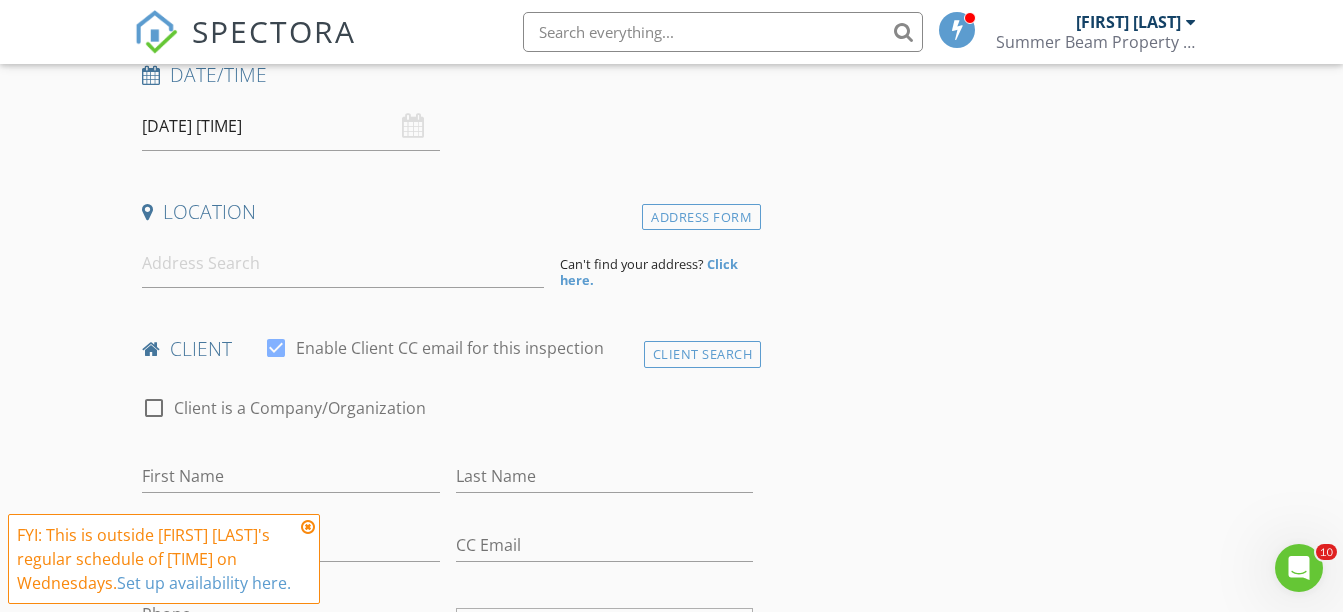 scroll, scrollTop: 351, scrollLeft: 0, axis: vertical 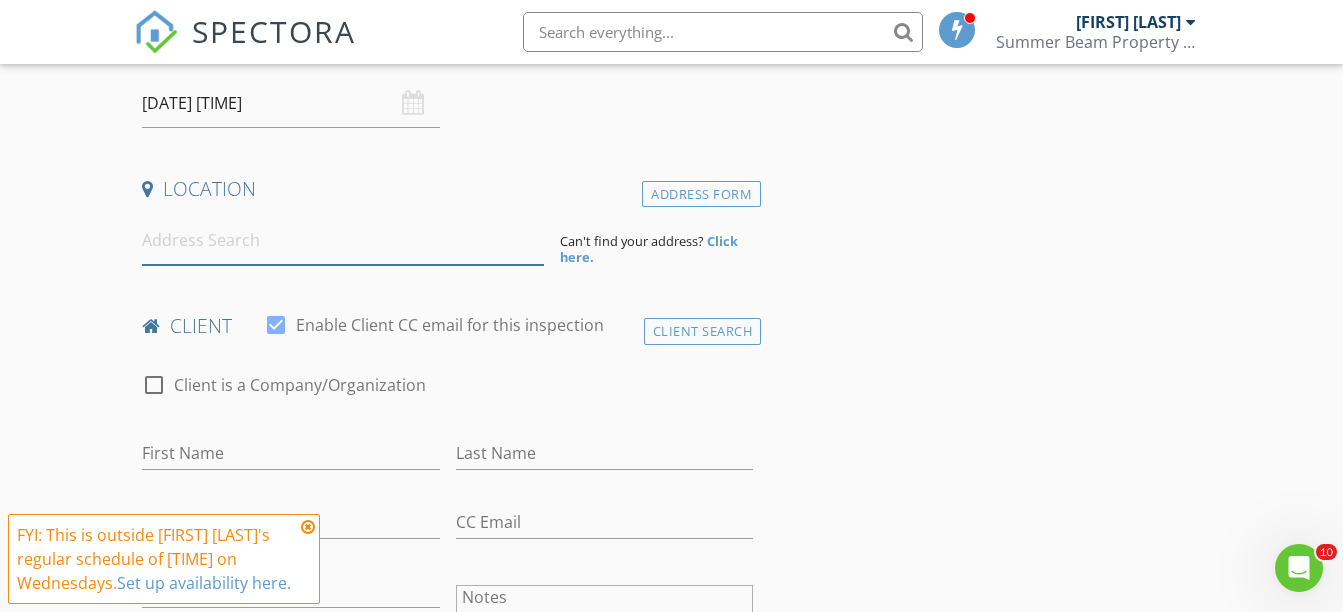 click at bounding box center (343, 240) 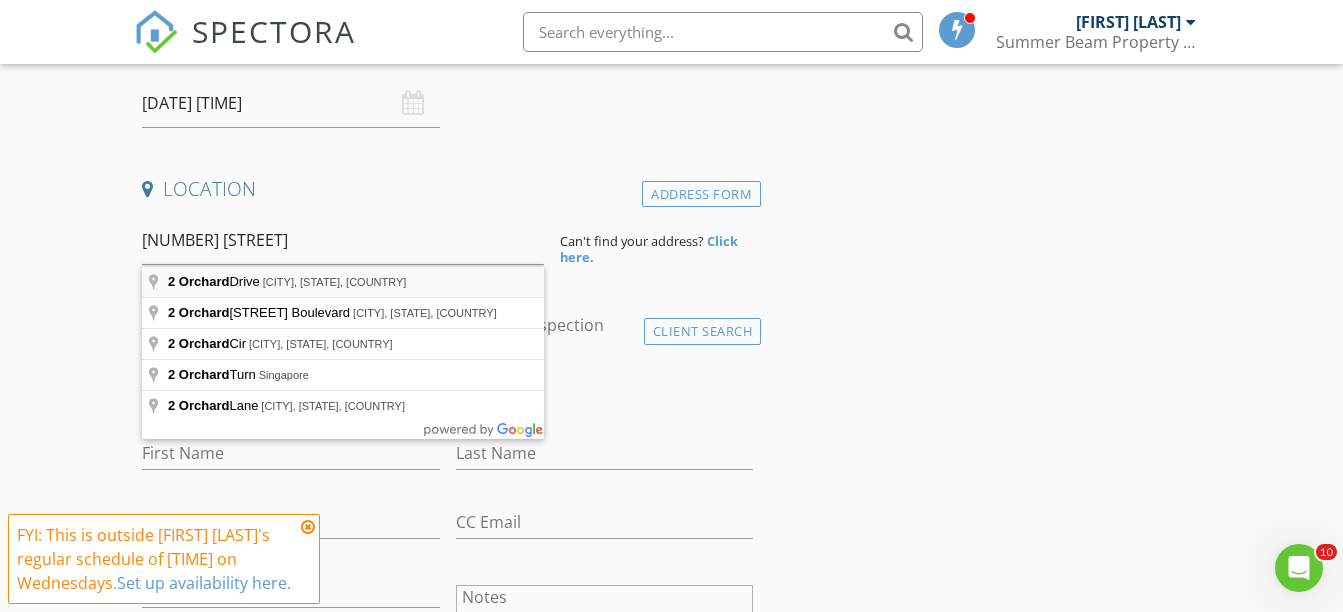 type on "2 Orchard Drive, Waterville, OH, USA" 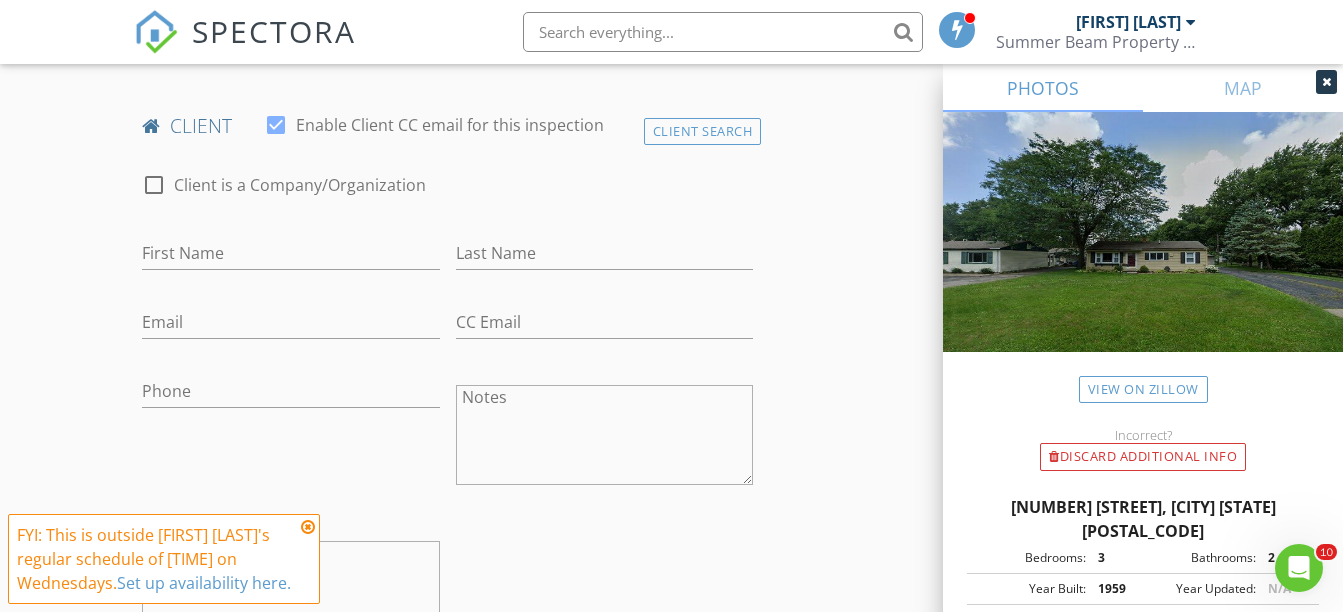 scroll, scrollTop: 973, scrollLeft: 0, axis: vertical 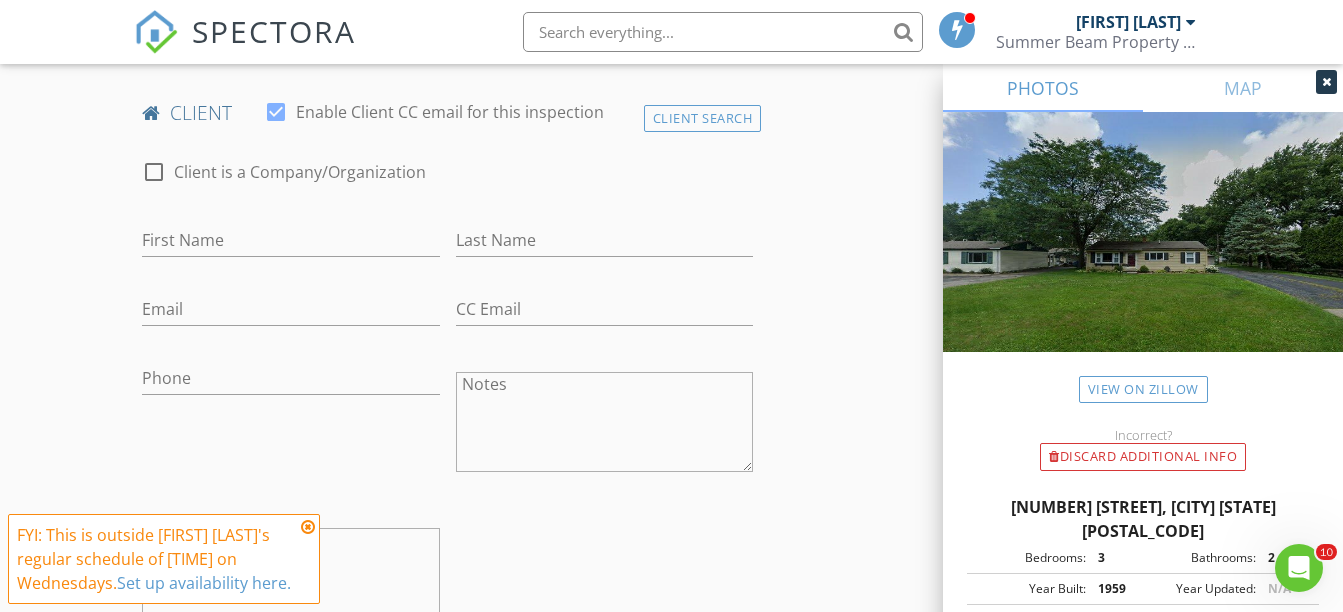 click on "First Name" at bounding box center (290, 242) 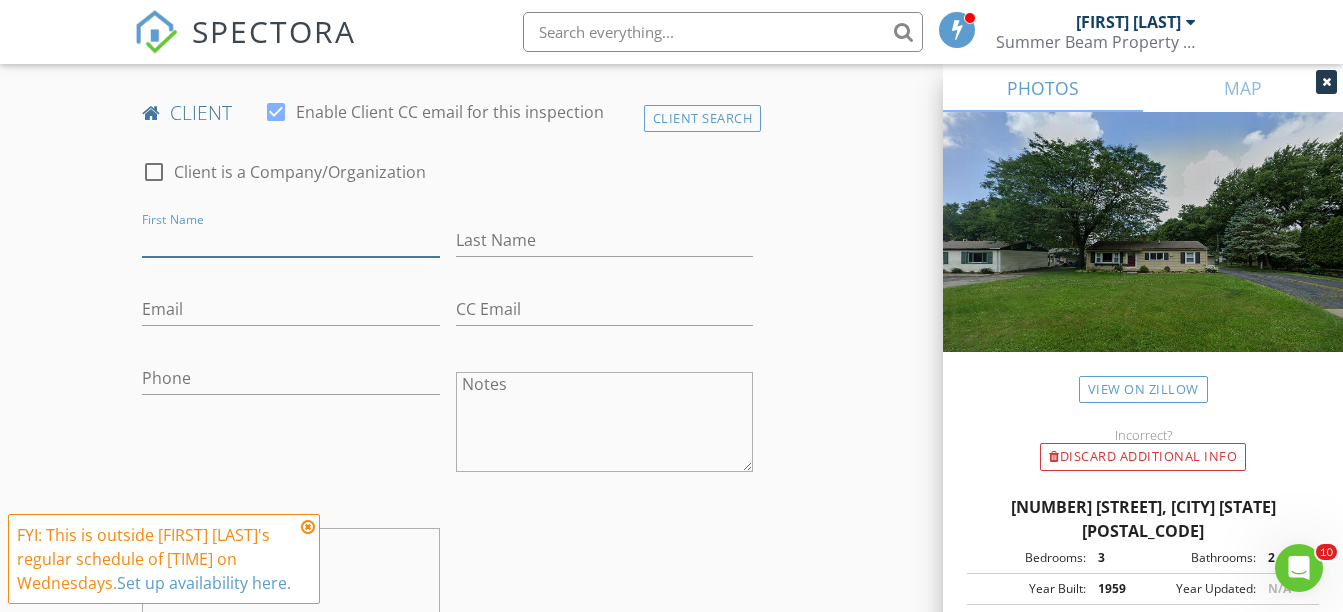 click on "First Name" at bounding box center (290, 240) 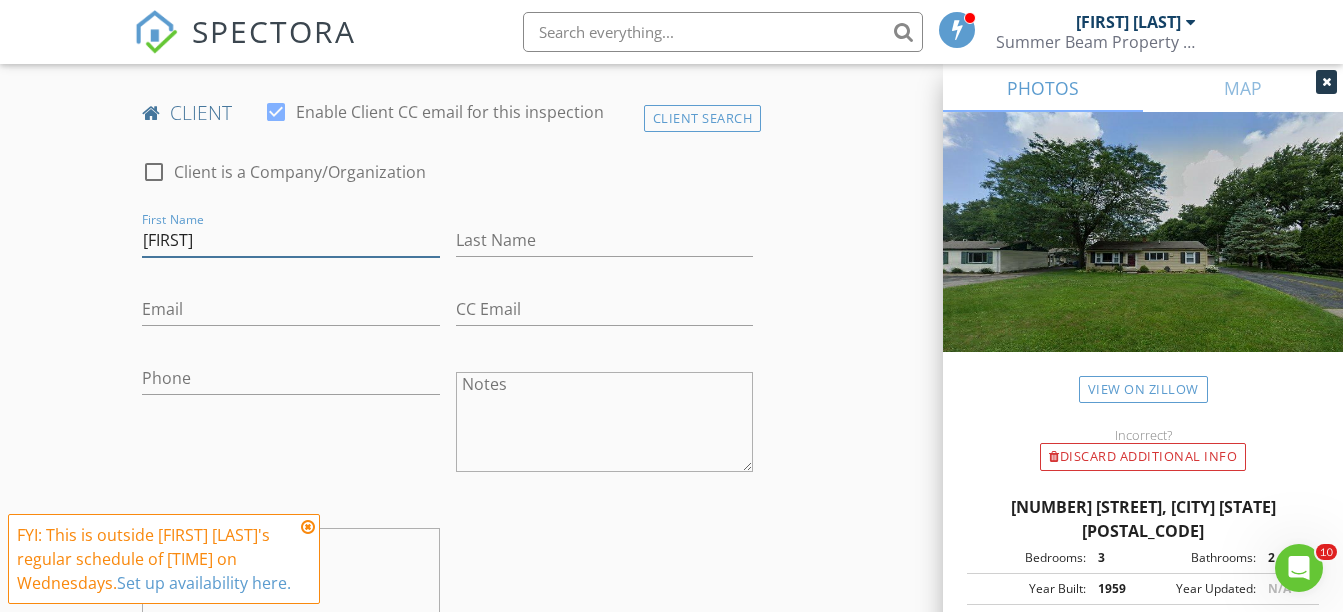 type on "Nick" 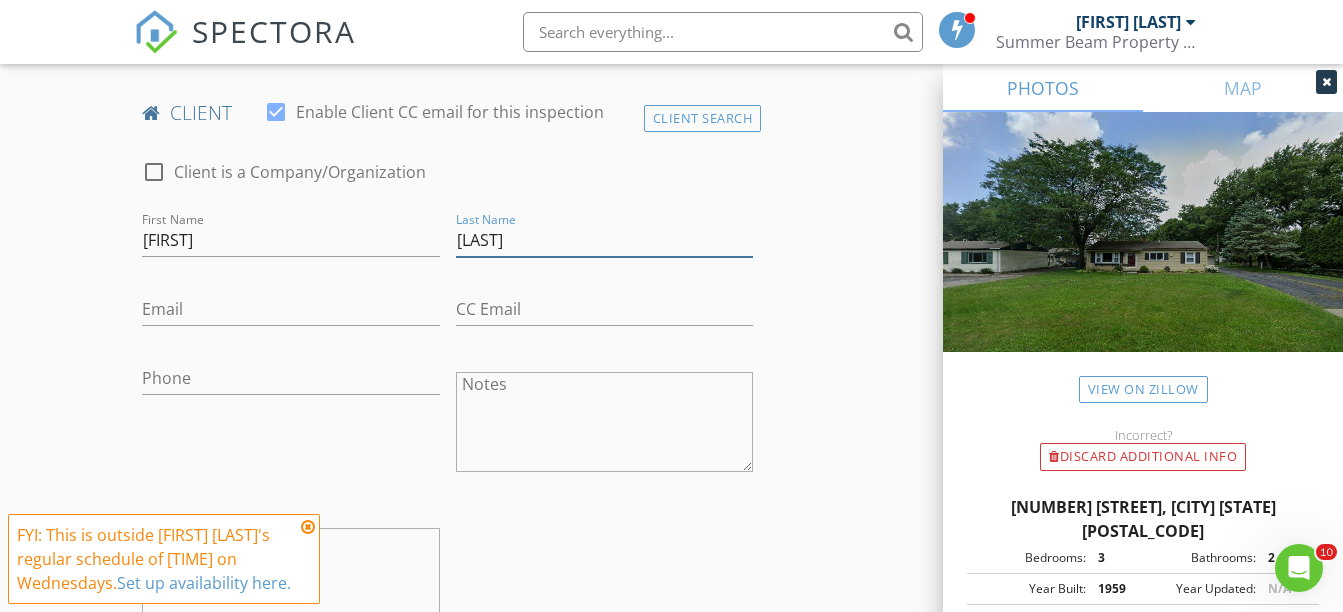 type on "[LAST]" 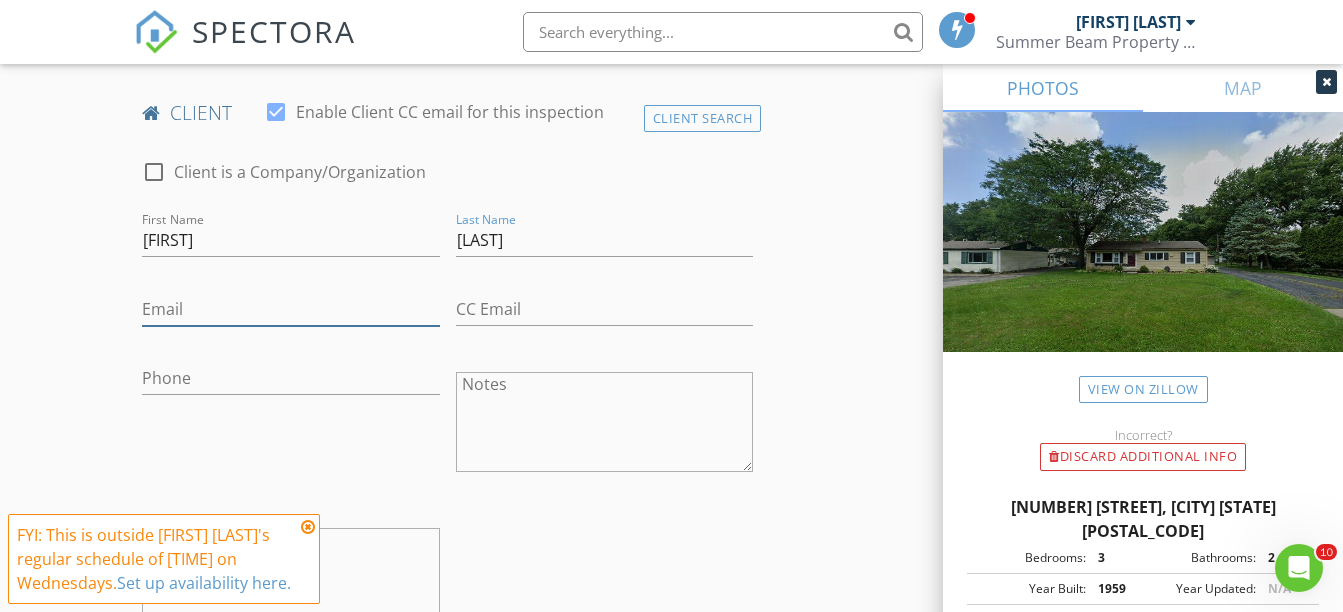 click on "Email" at bounding box center (290, 309) 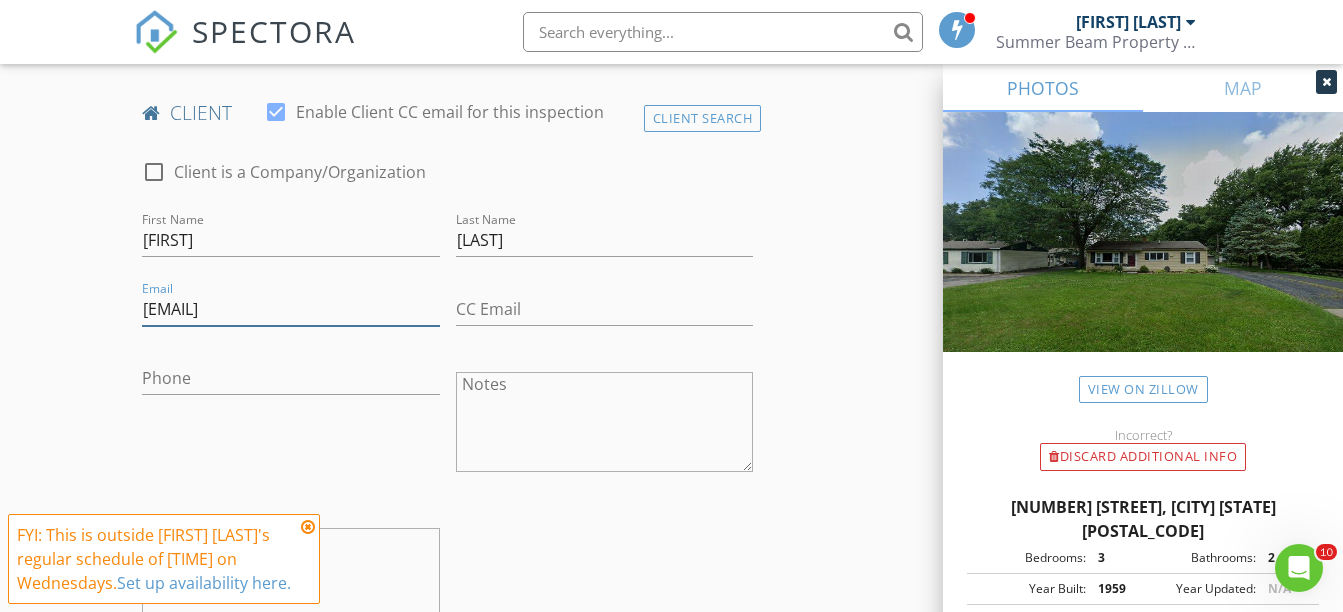 type on "nicholas.a.dudek@[REDACTED]" 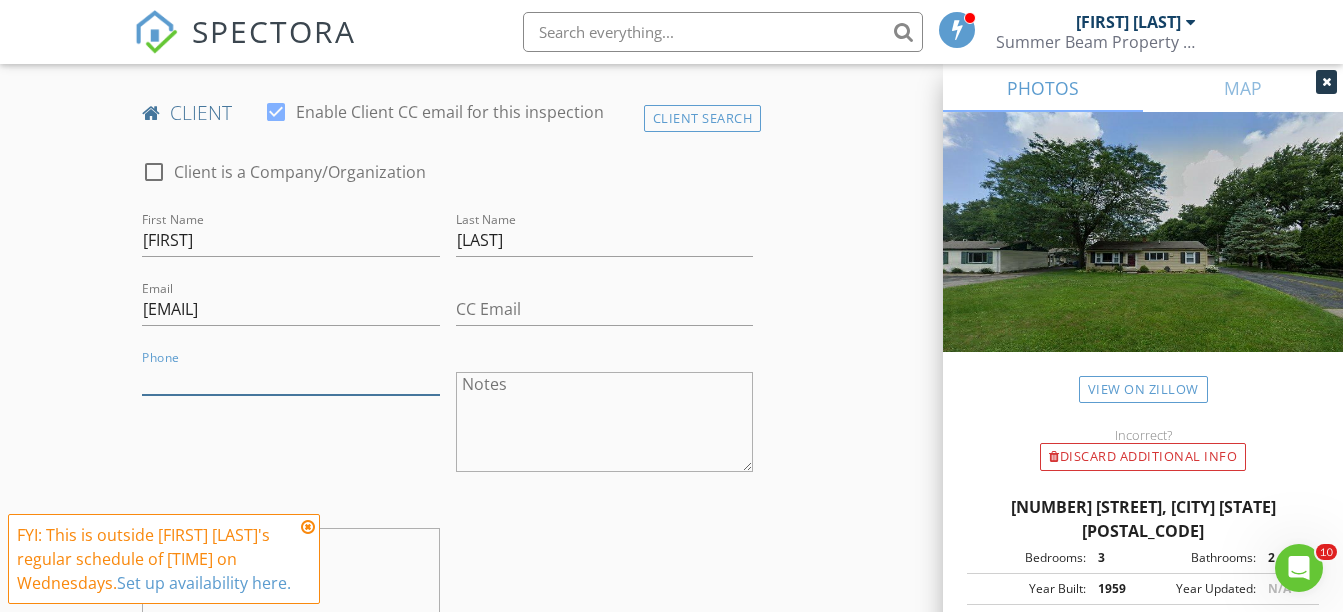 click on "Phone" at bounding box center [290, 378] 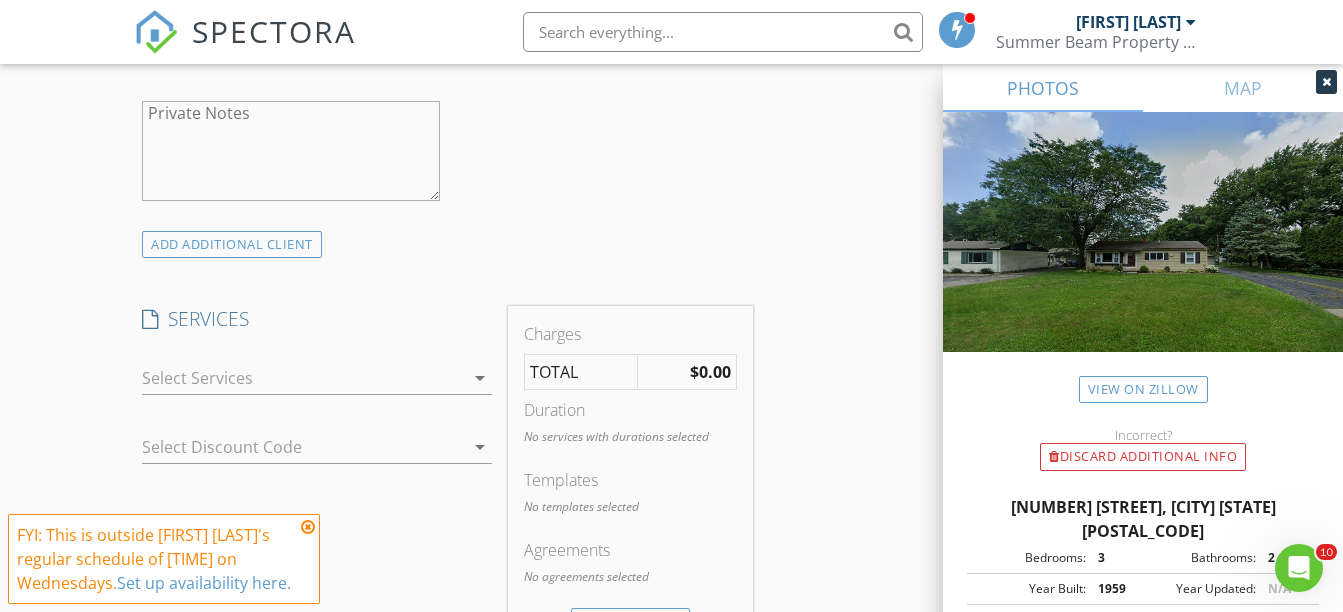 scroll, scrollTop: 1513, scrollLeft: 0, axis: vertical 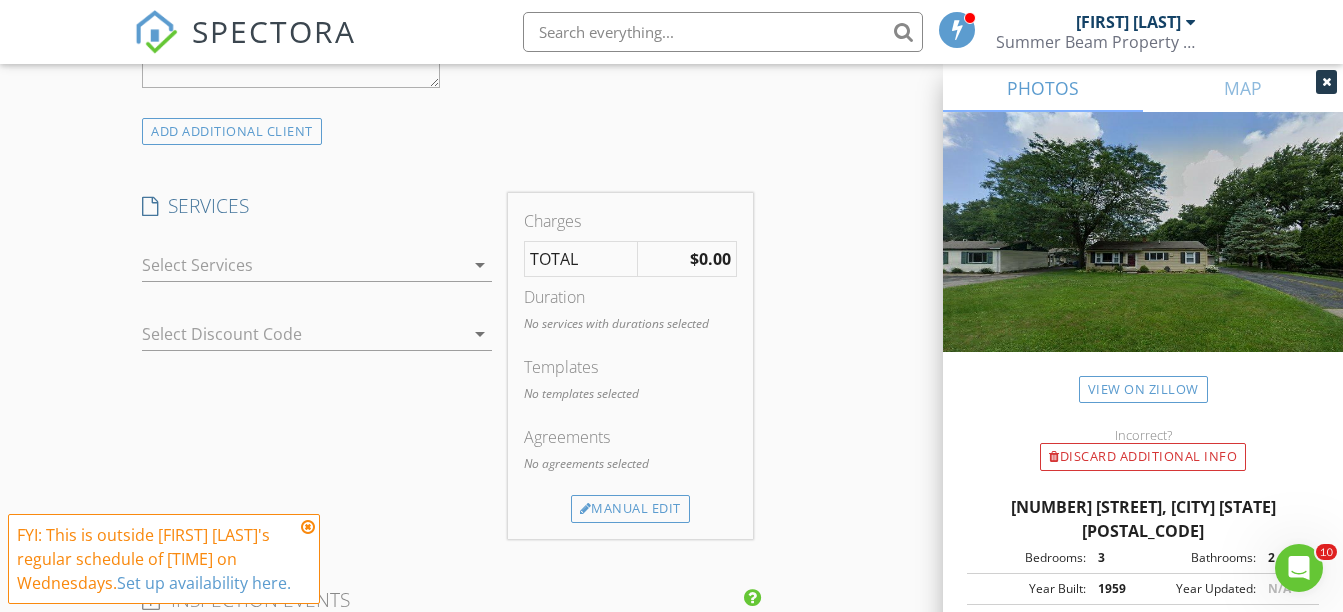 type on "[PHONE]" 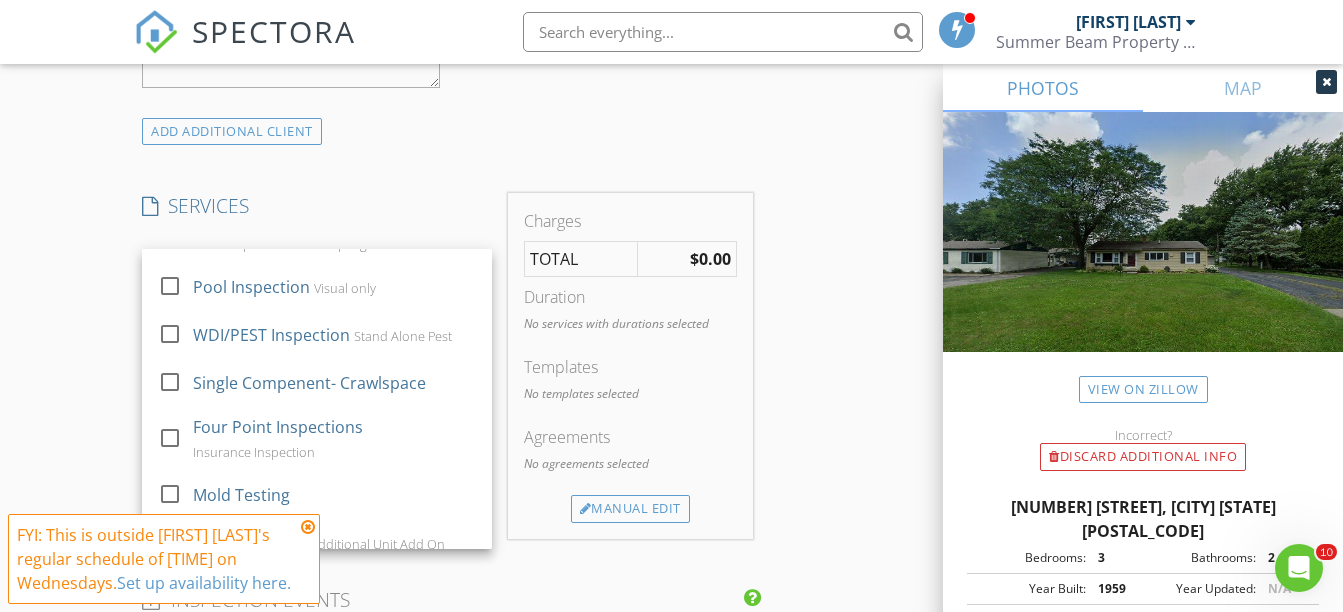 scroll, scrollTop: 420, scrollLeft: 0, axis: vertical 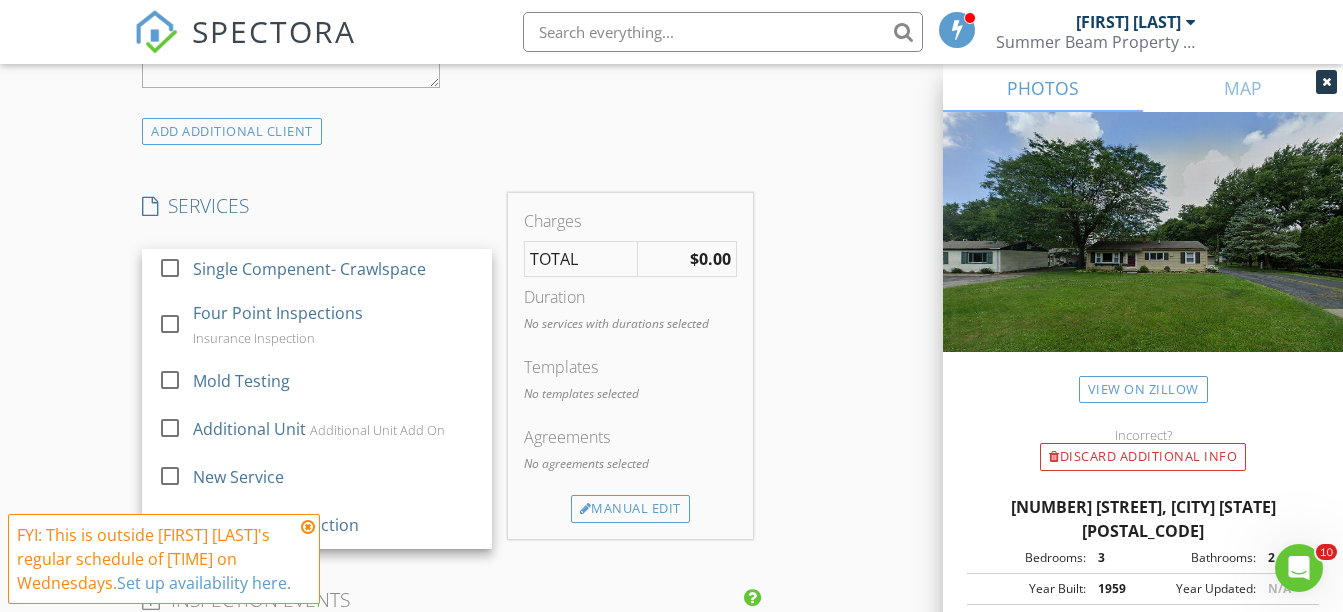 click at bounding box center (308, 527) 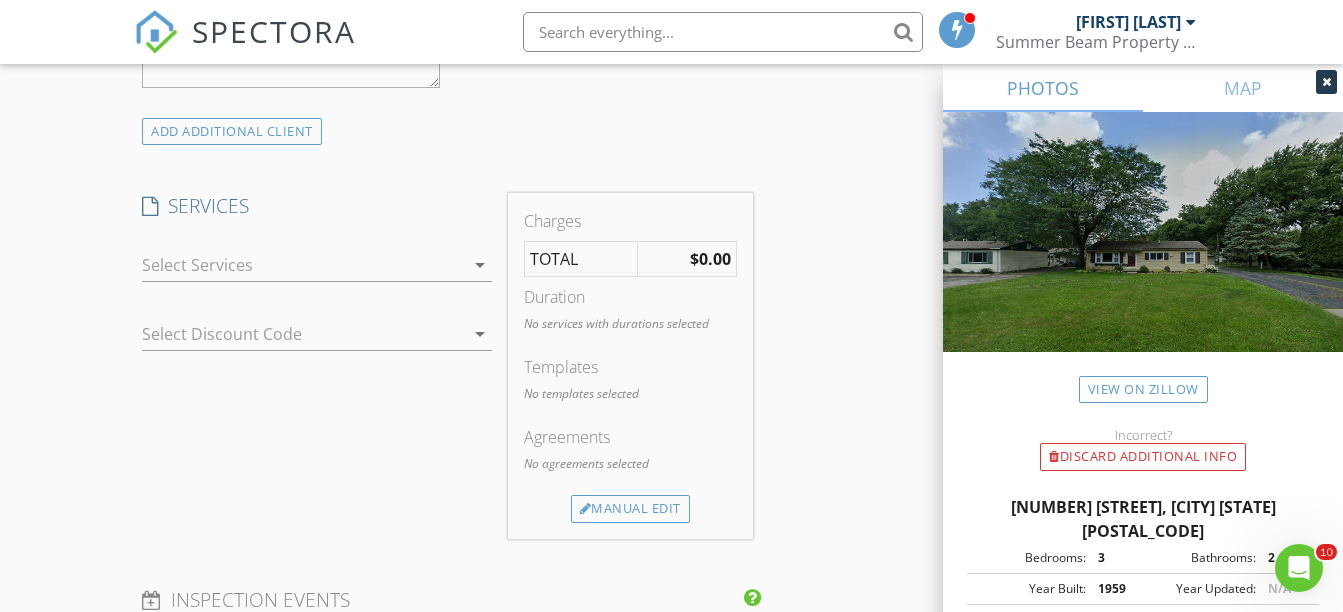 click on "arrow_drop_down" at bounding box center [480, 265] 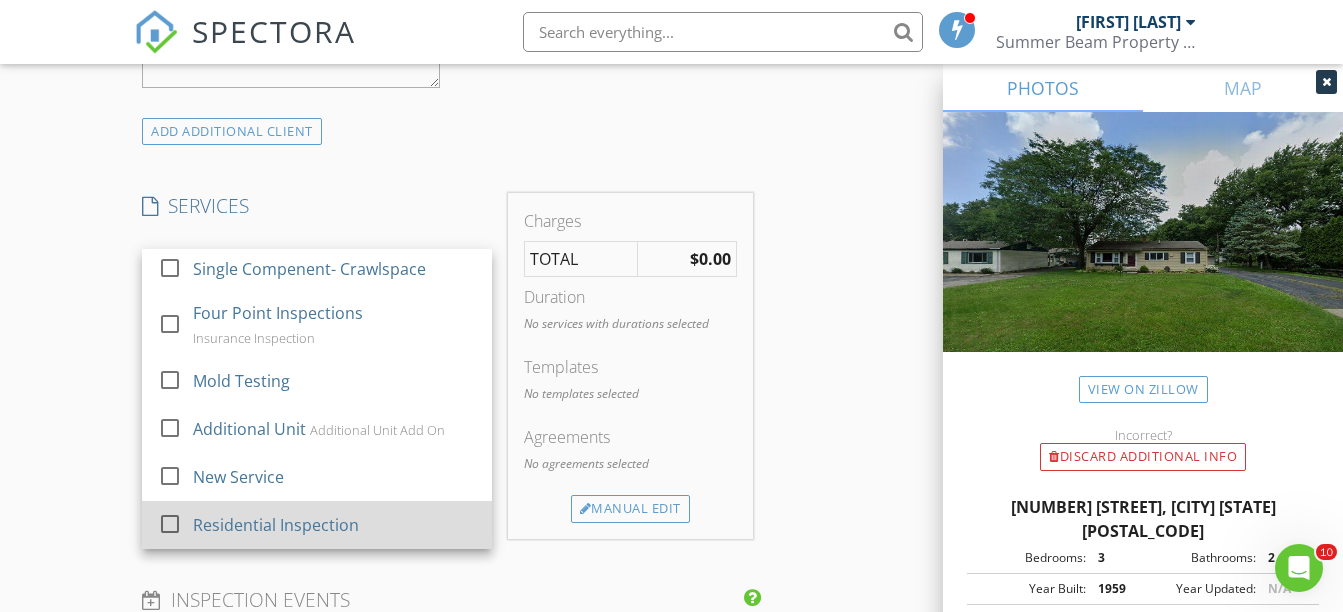 click at bounding box center [170, 524] 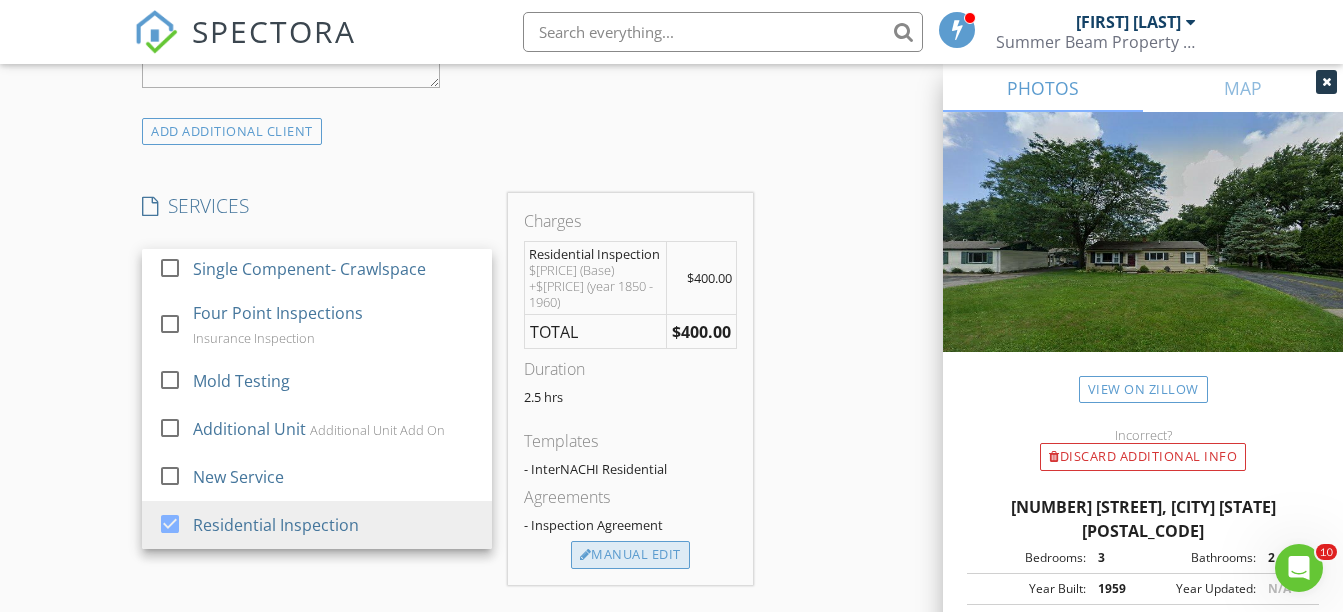 click on "Manual Edit" at bounding box center [630, 555] 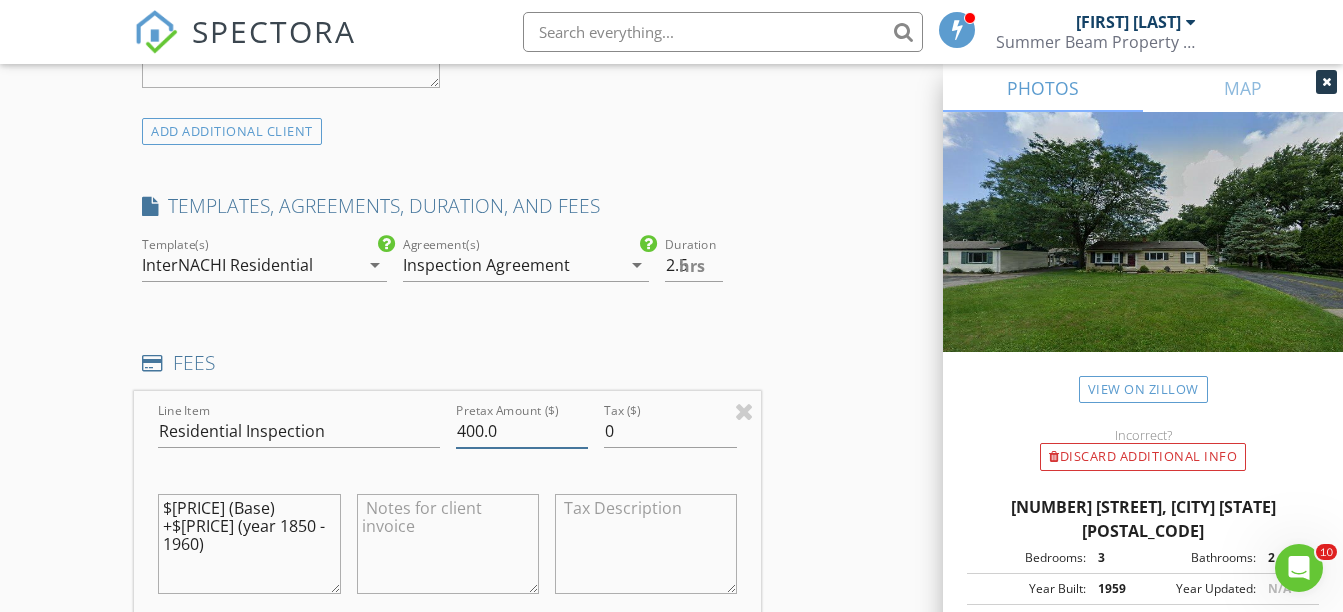 click on "400.0" at bounding box center [522, 431] 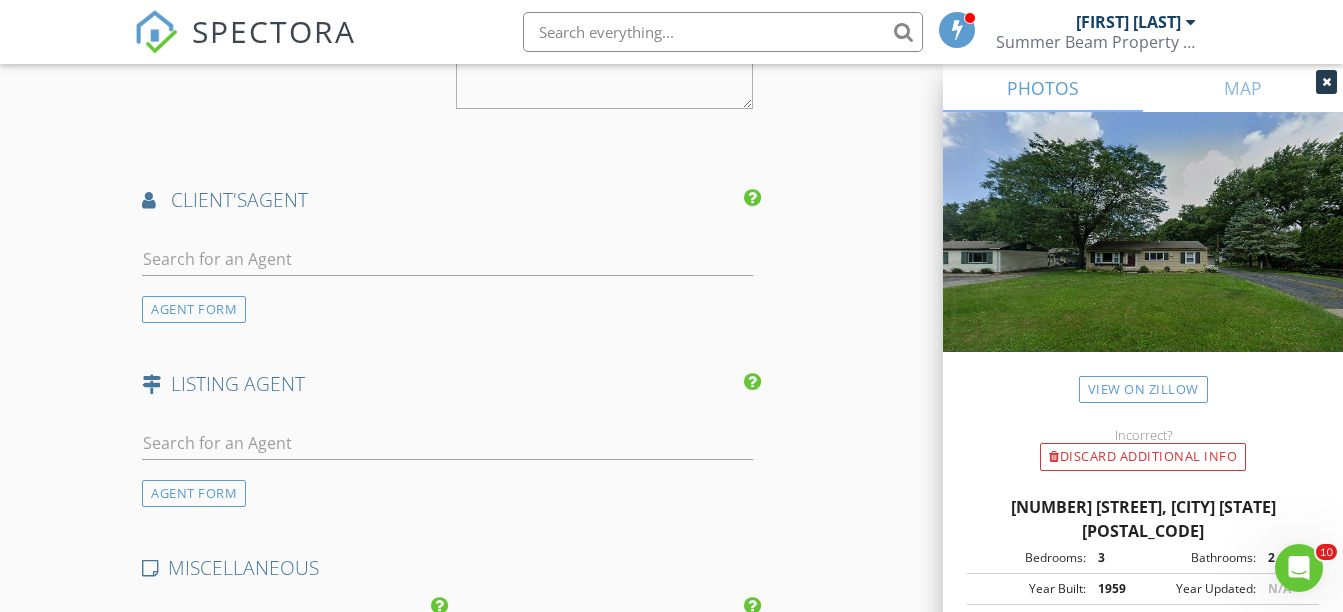 scroll, scrollTop: 2542, scrollLeft: 0, axis: vertical 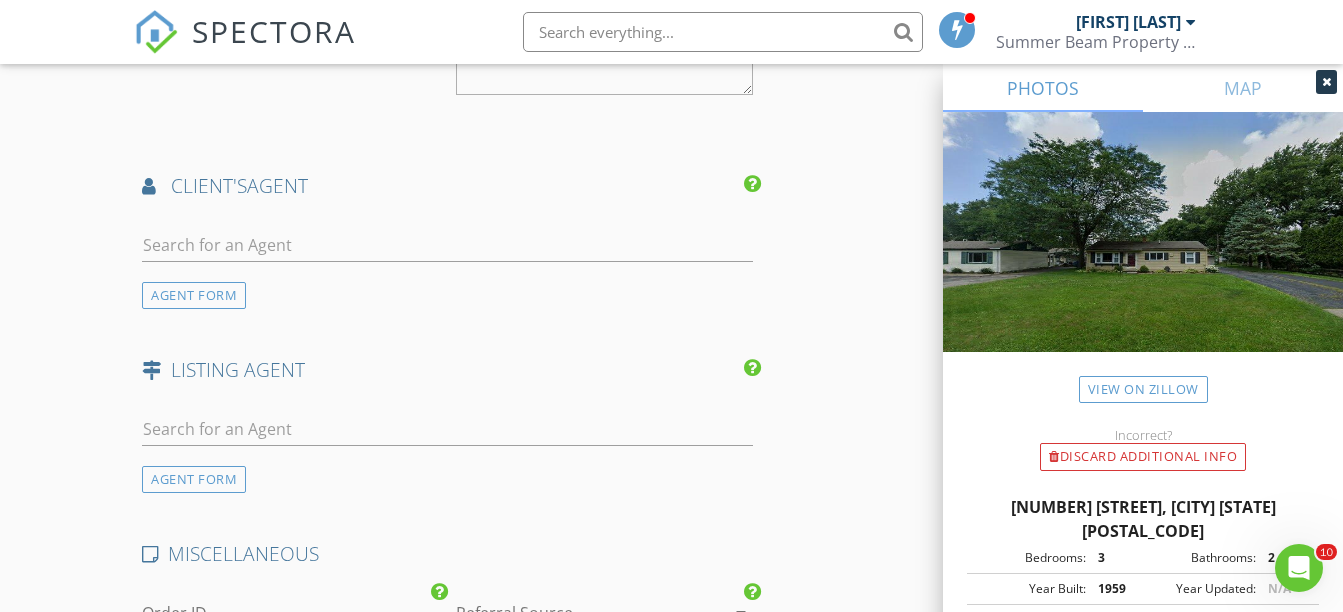 type on "350.0" 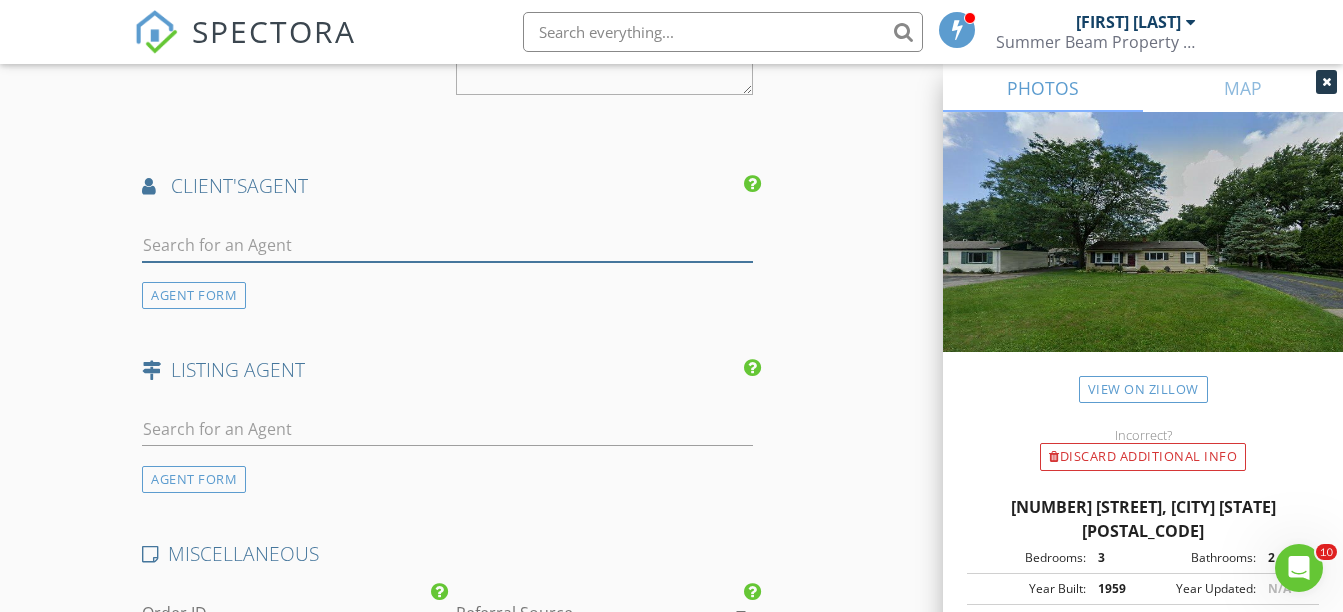 click at bounding box center [447, 245] 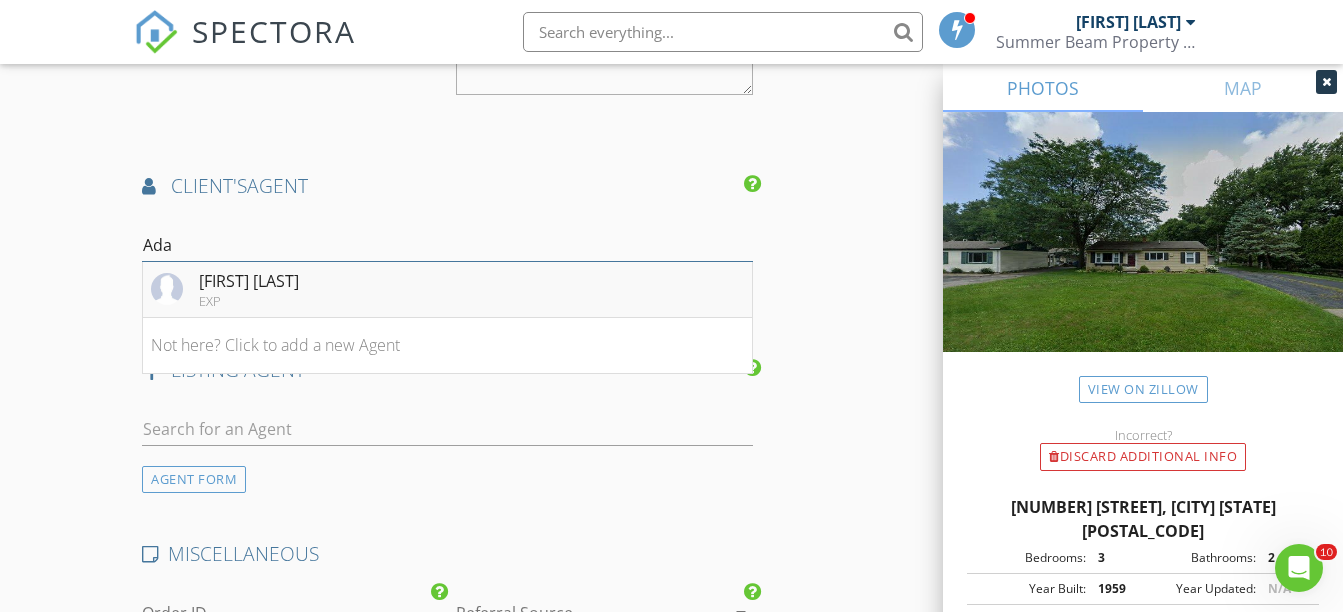 type on "Ada" 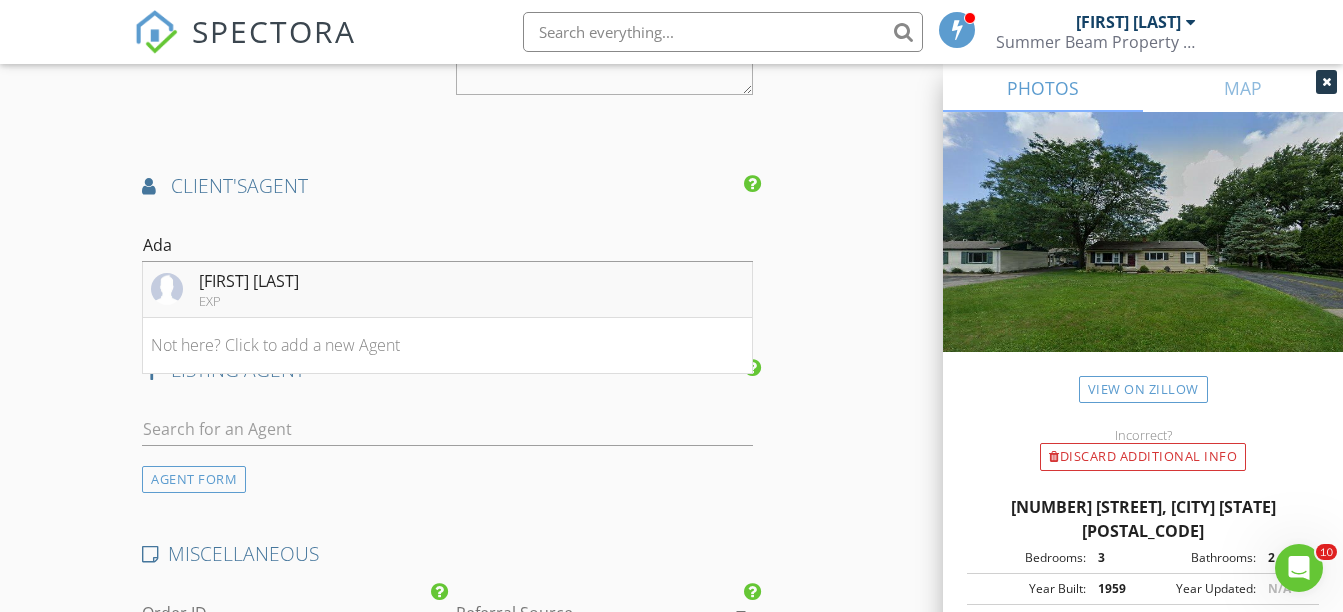 click on "Adam Zettel" at bounding box center (249, 281) 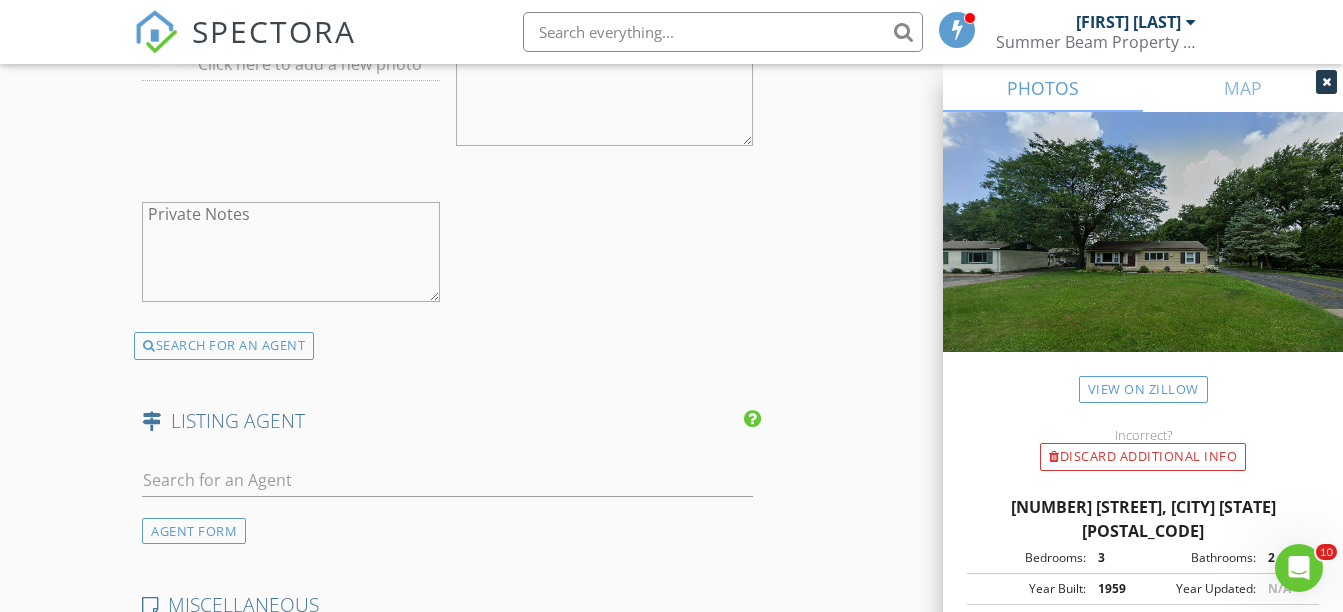 scroll, scrollTop: 3125, scrollLeft: 0, axis: vertical 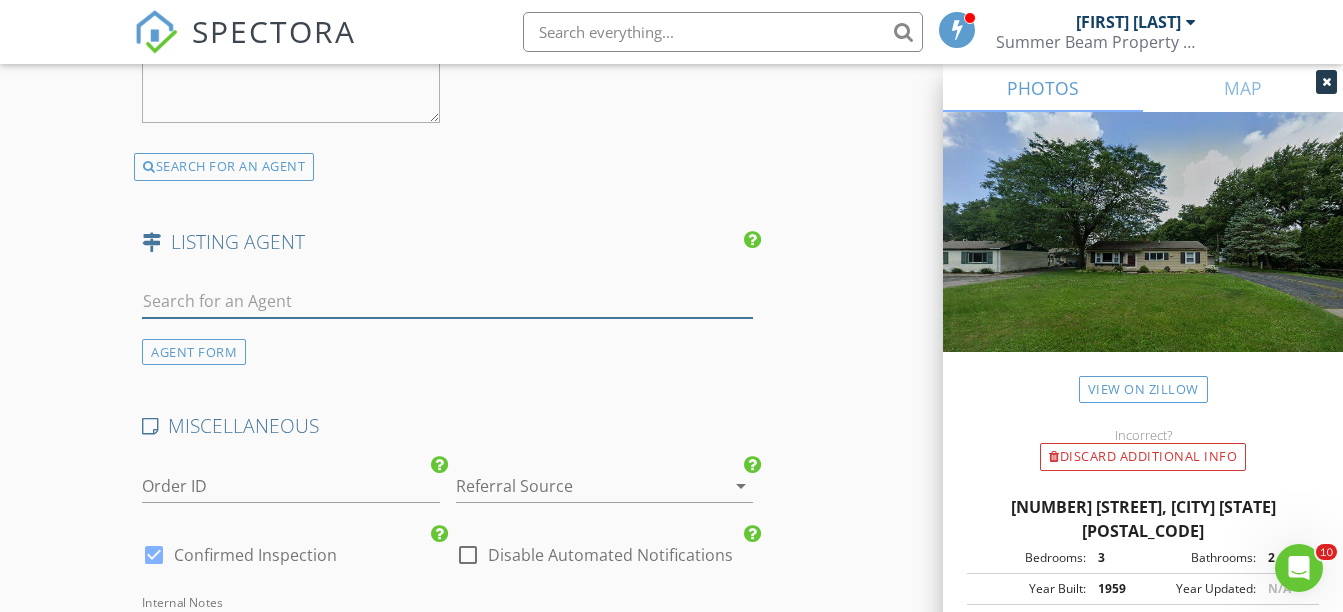 click at bounding box center [447, 301] 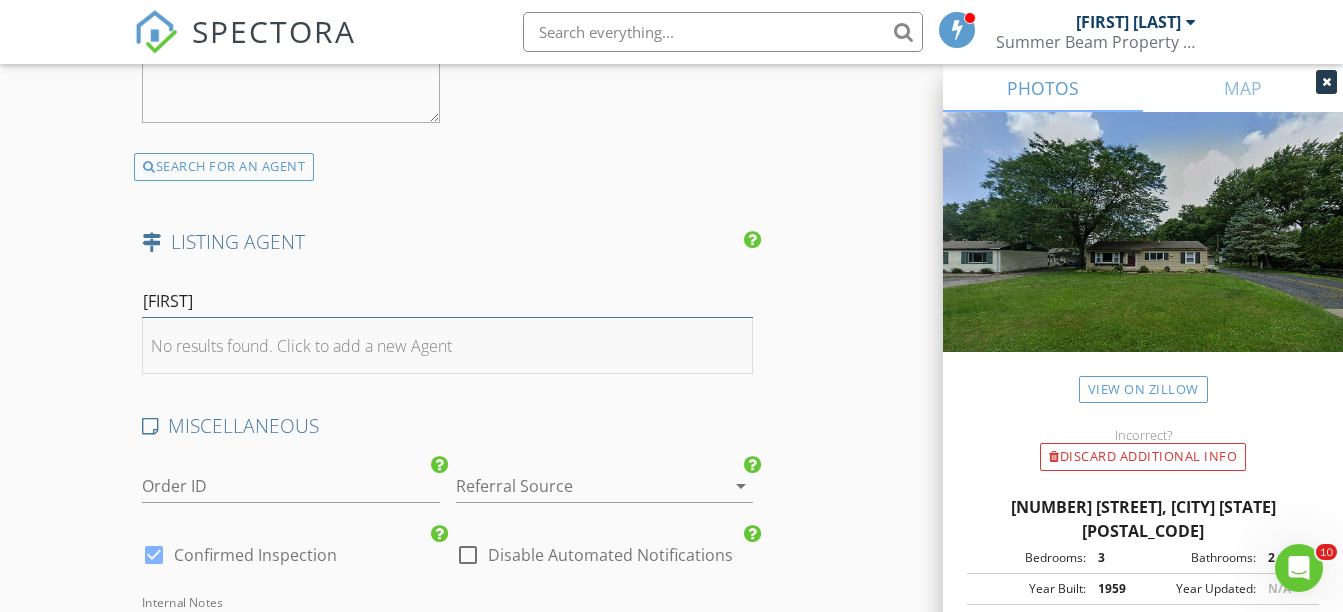 type on "Kirk" 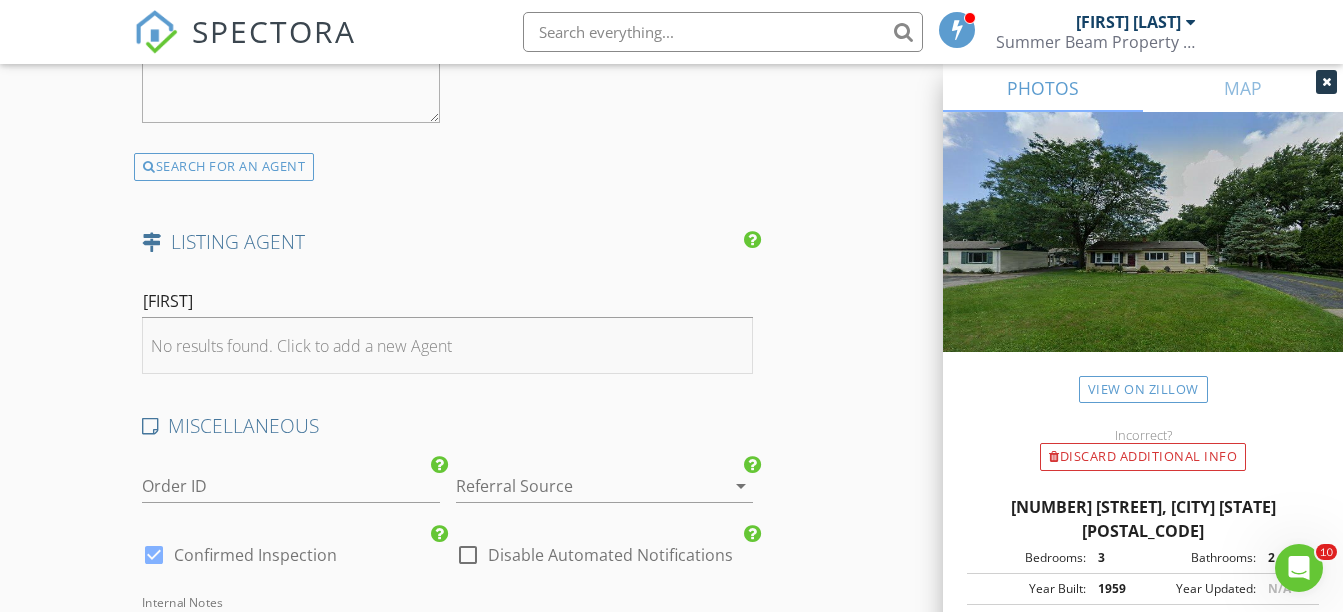 click on "No results found. Click to add a new Agent" at bounding box center [447, 346] 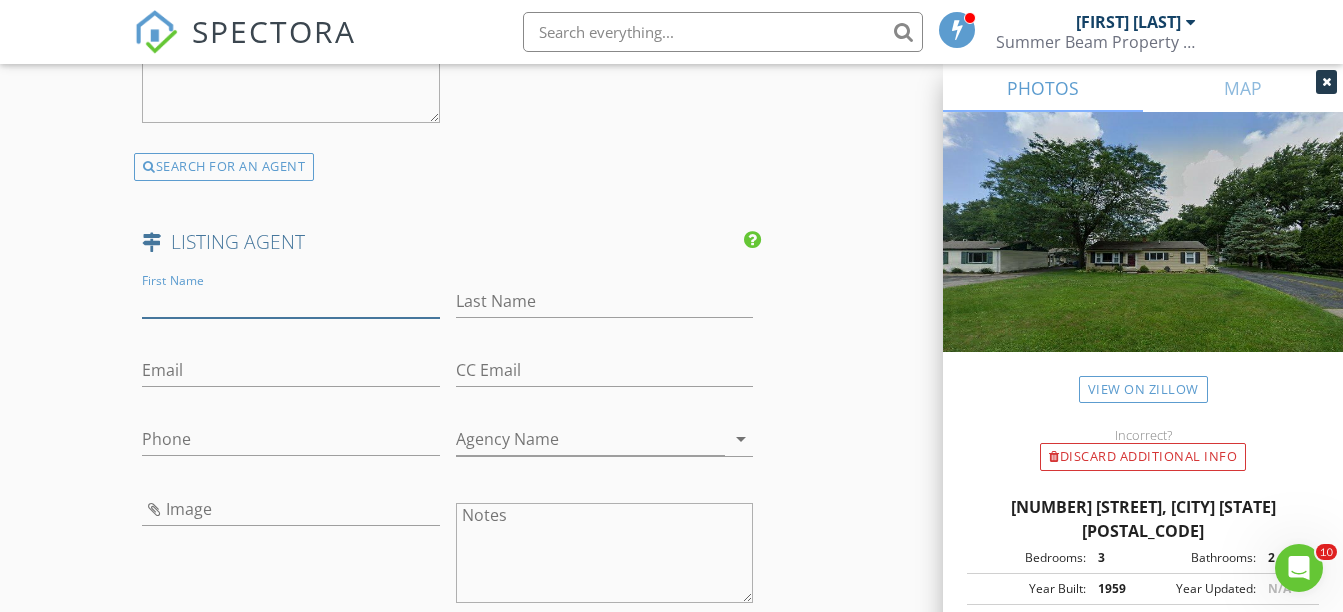 click on "First Name" at bounding box center (290, 301) 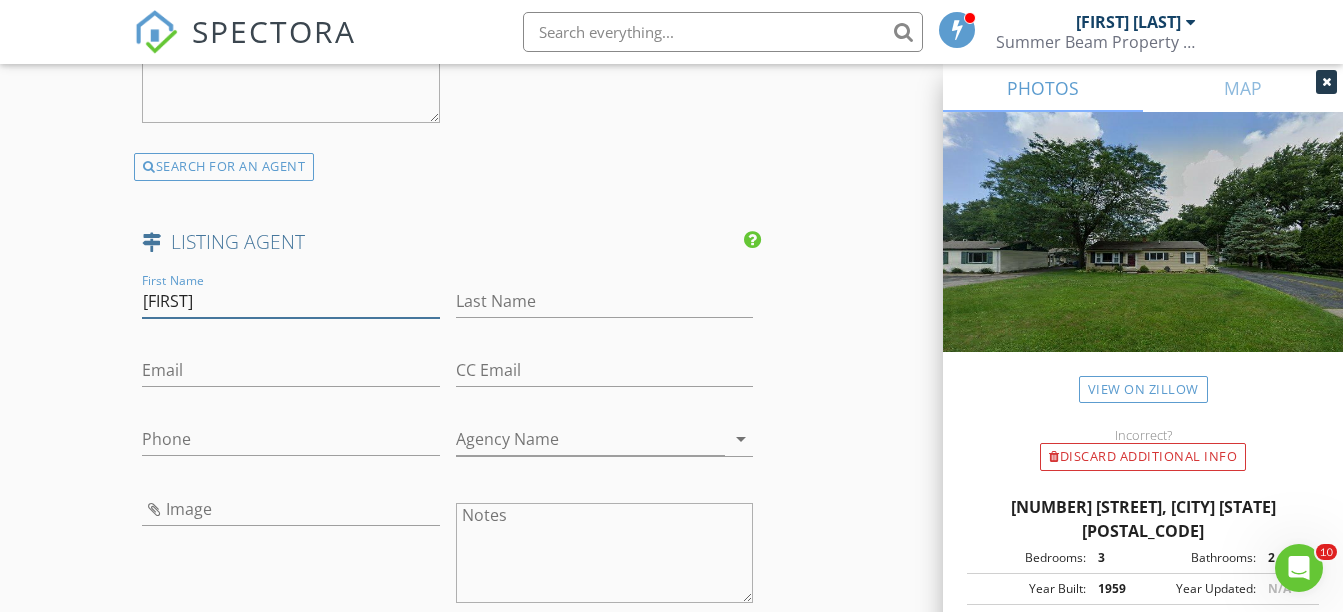 type on "Kirk" 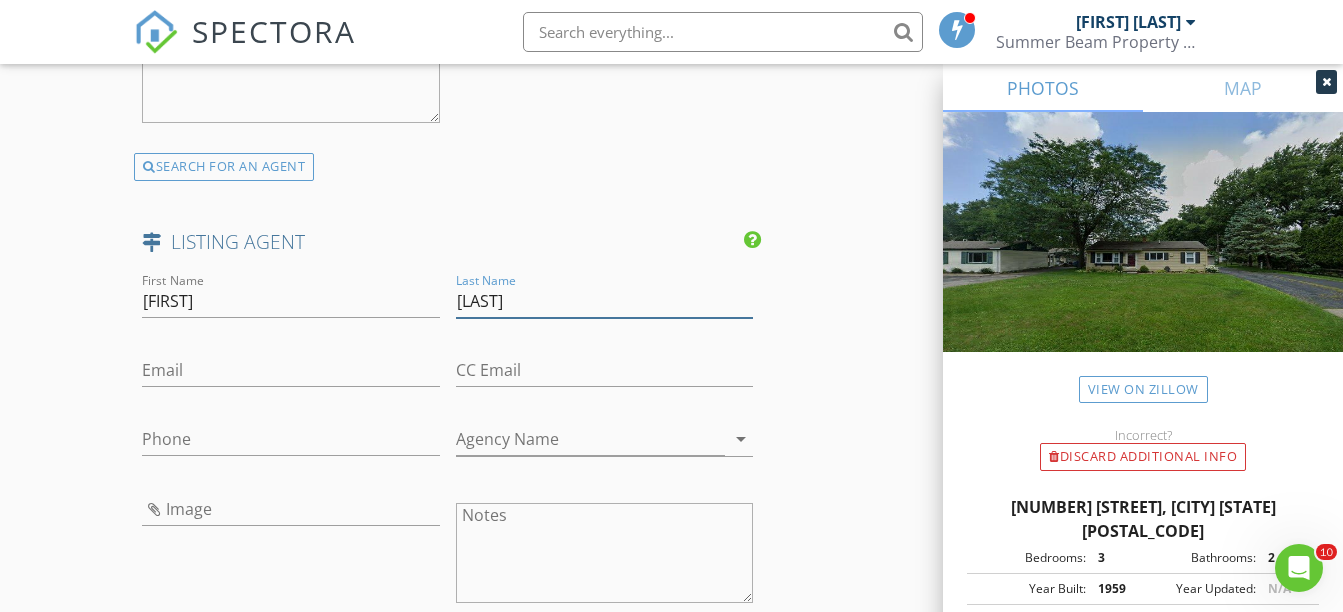 type on "Aiello" 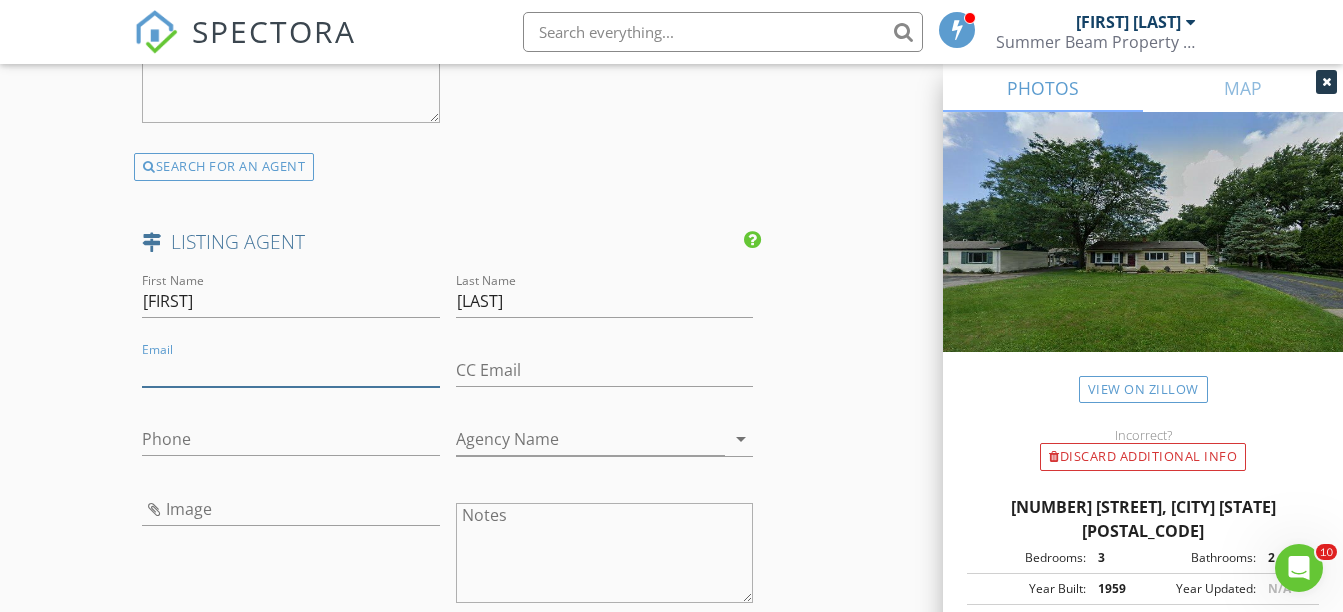click on "Email" at bounding box center [290, 370] 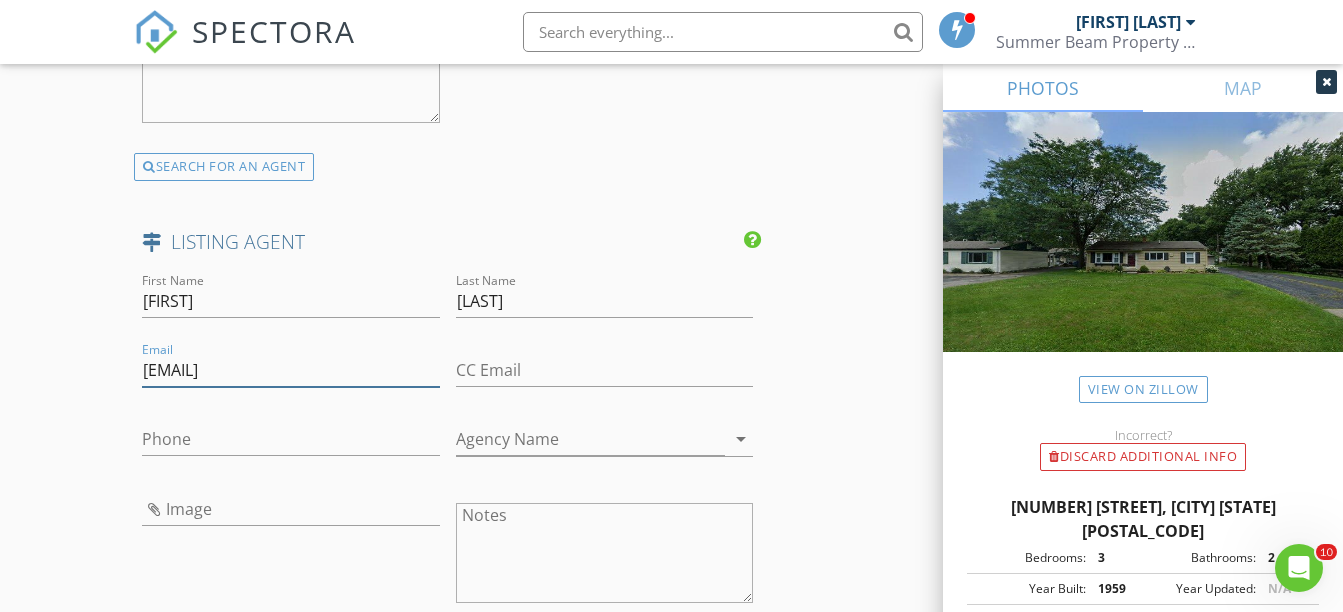 type on "[EMAIL]" 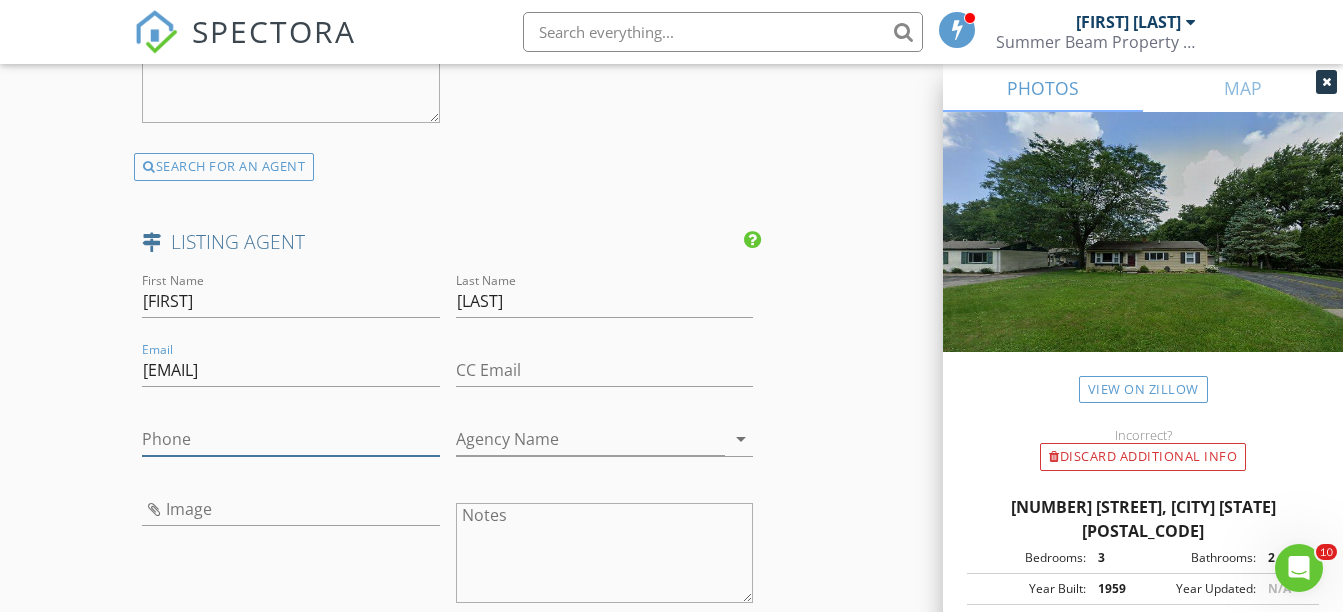 click on "Phone" at bounding box center (290, 439) 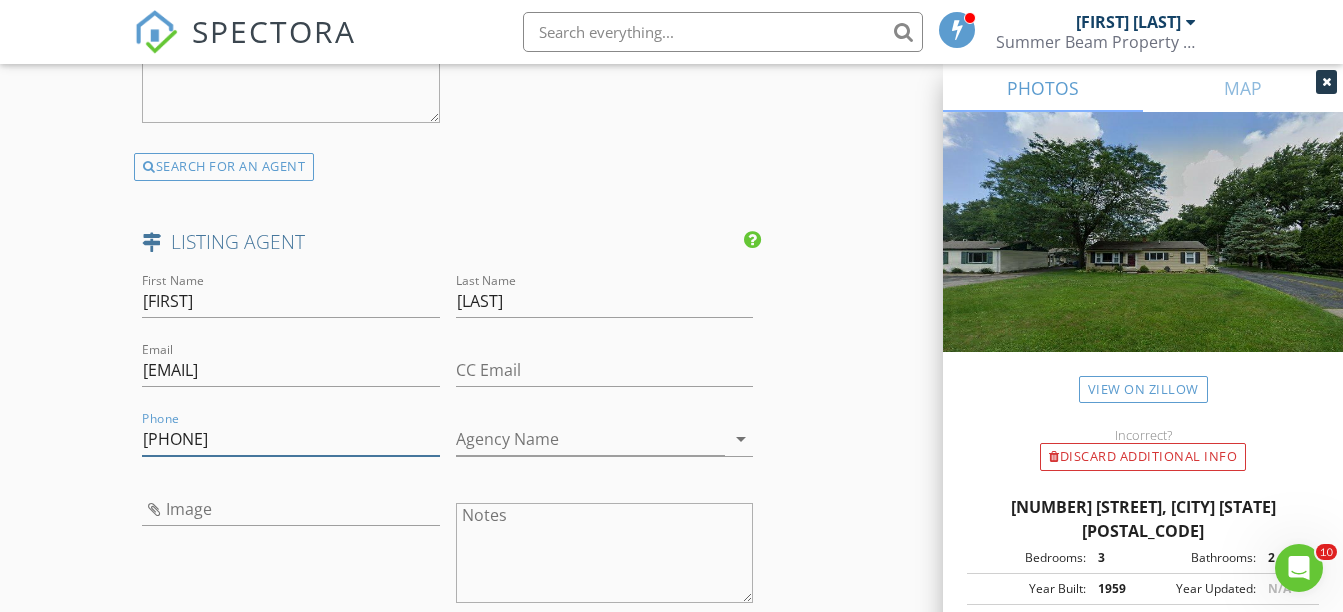 type on "[PHONE]" 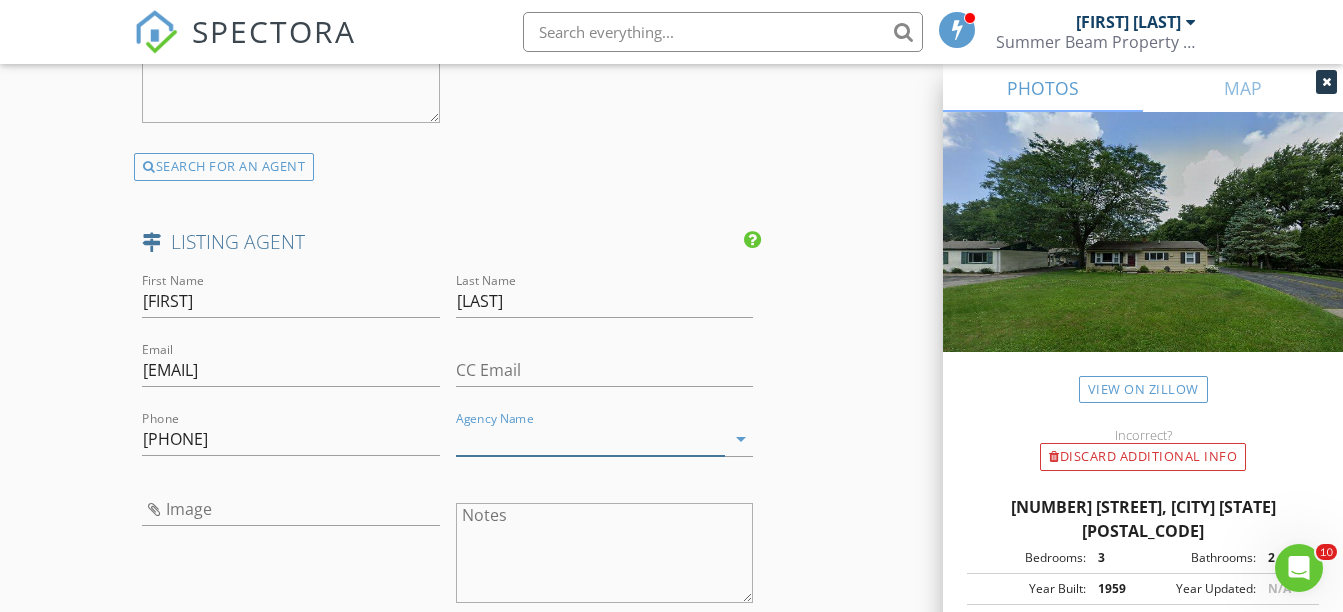 click on "Agency Name" at bounding box center [590, 439] 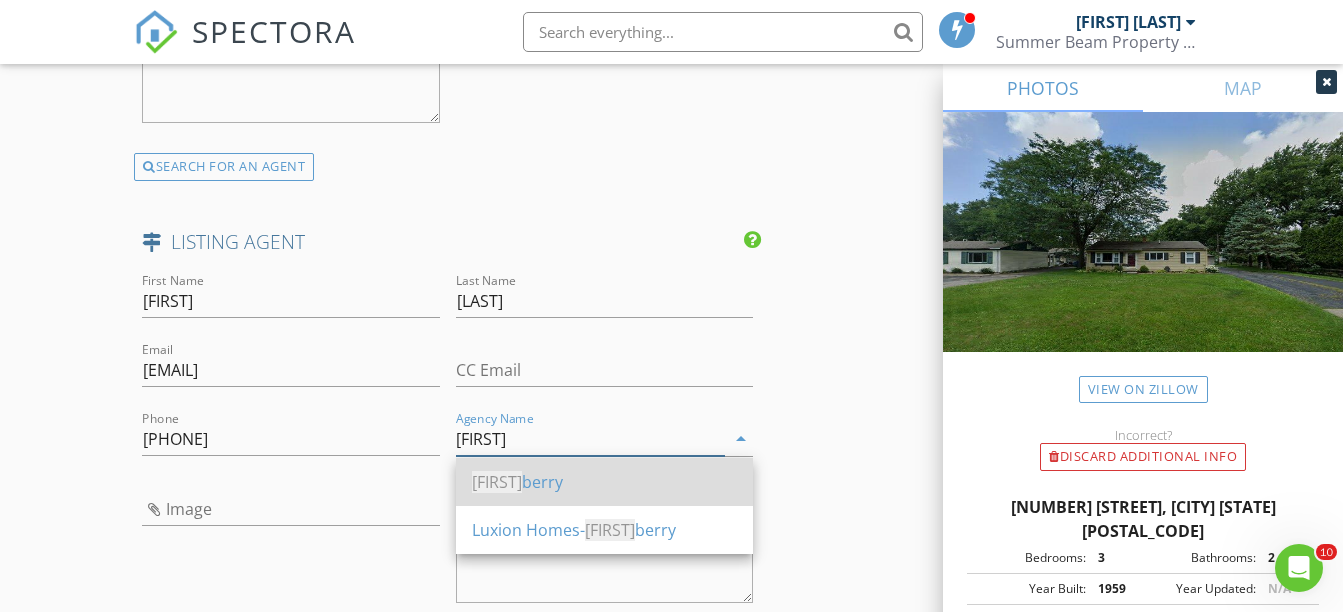 click on "Dan berry" at bounding box center [604, 482] 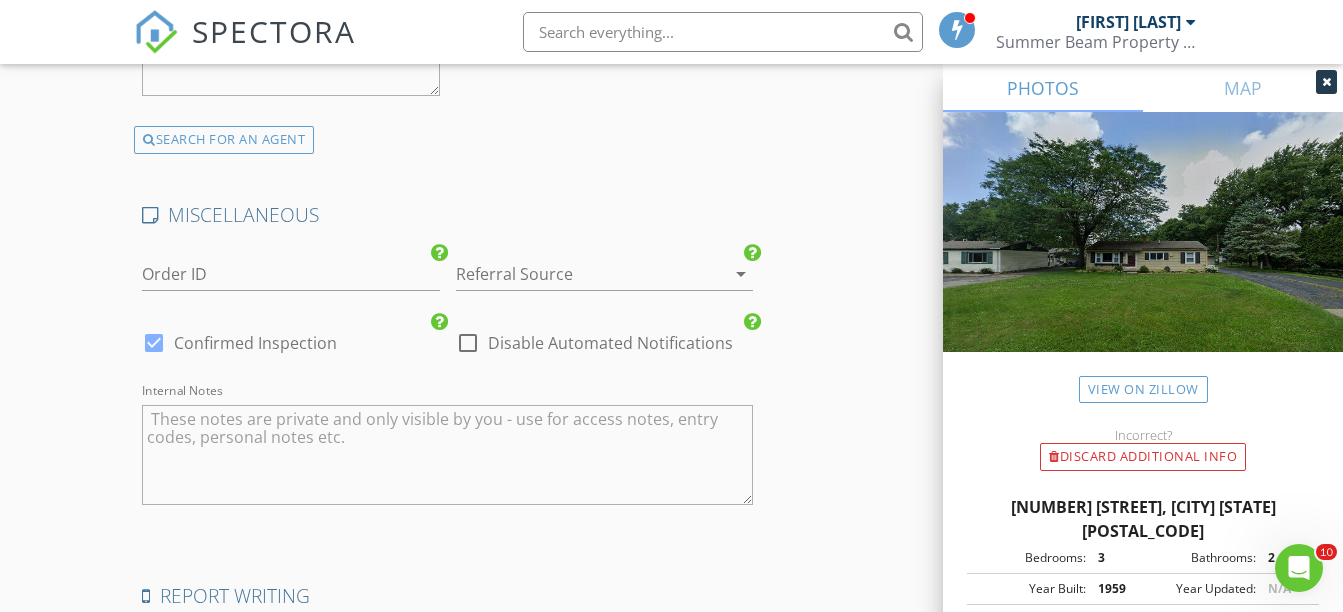 scroll, scrollTop: 3995, scrollLeft: 0, axis: vertical 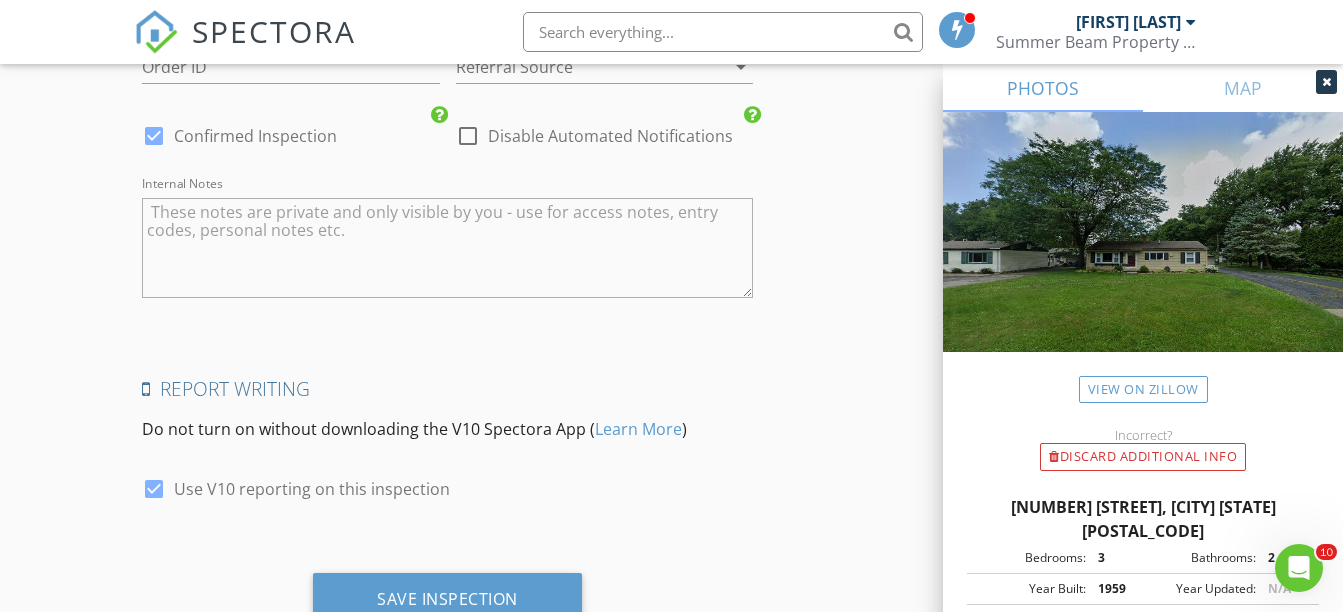 type on "[LAST]" 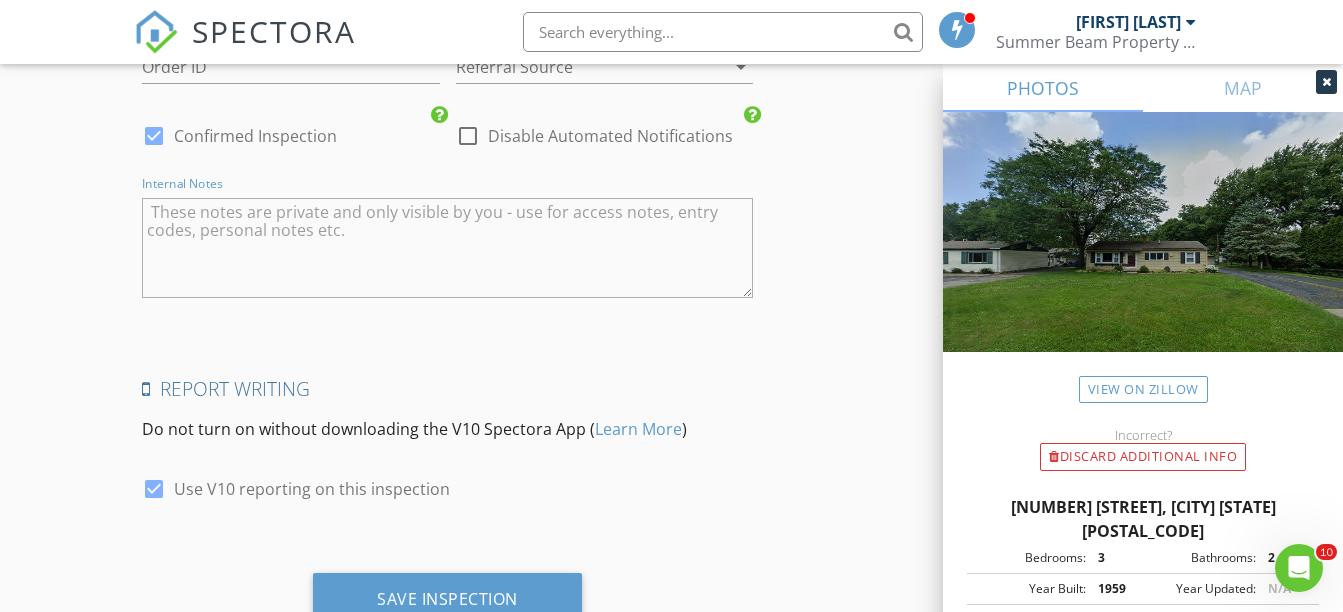 click at bounding box center [447, 248] 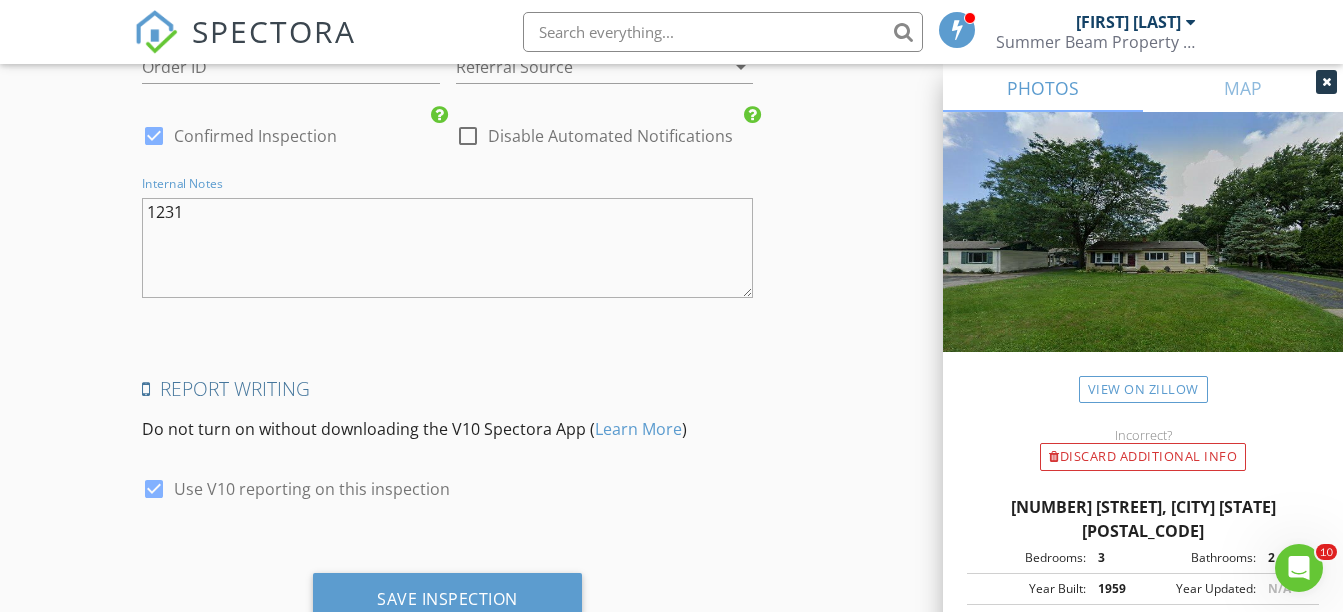 scroll, scrollTop: 4073, scrollLeft: 0, axis: vertical 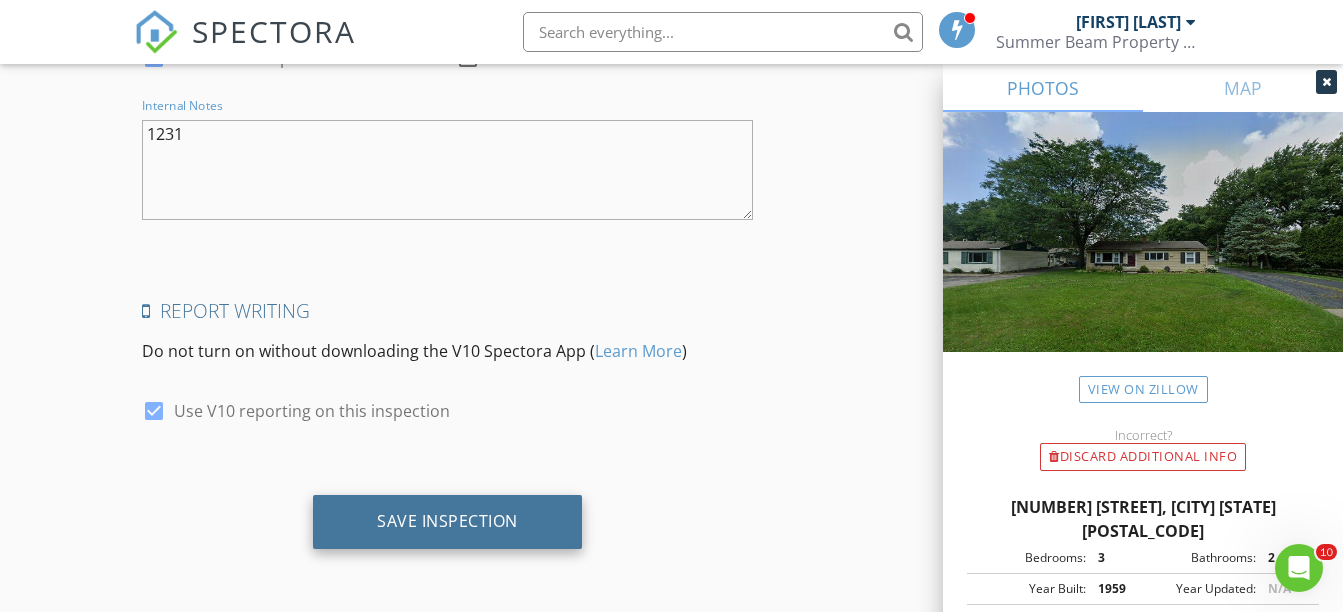 type on "1231" 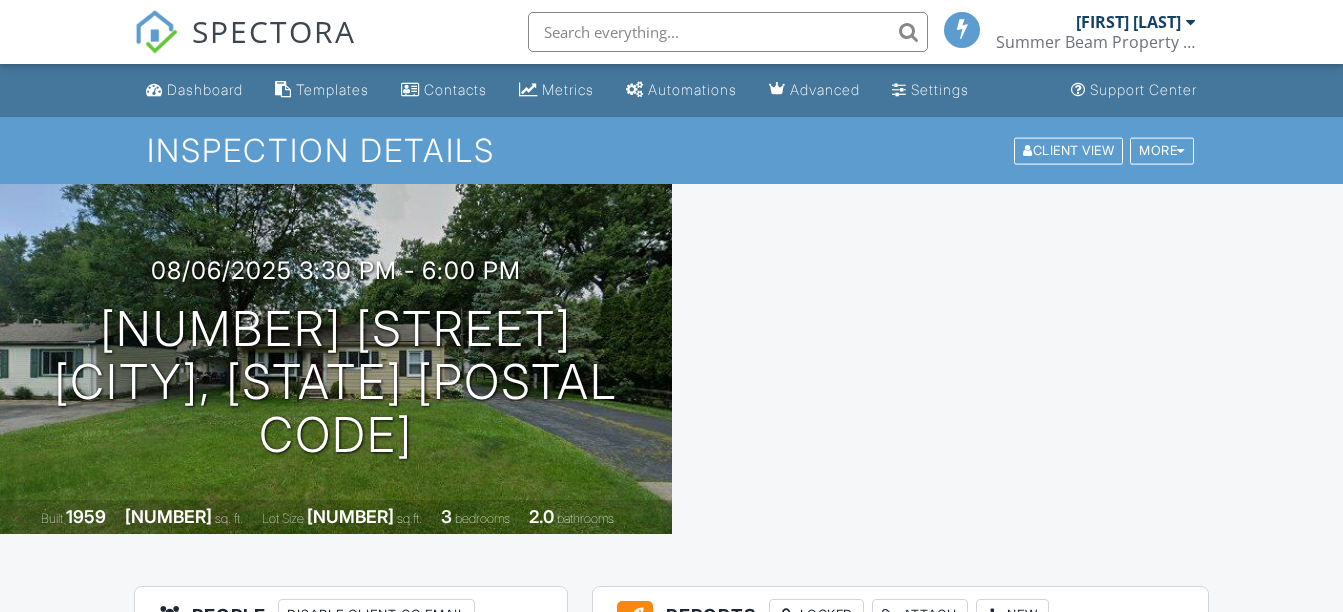 scroll, scrollTop: 0, scrollLeft: 0, axis: both 